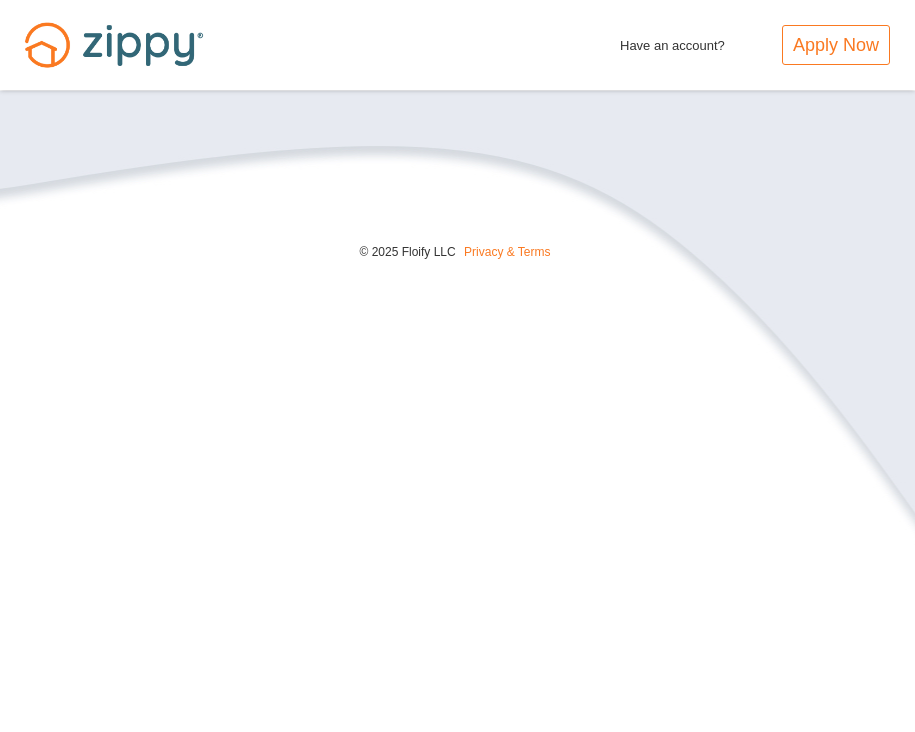 scroll, scrollTop: 0, scrollLeft: 0, axis: both 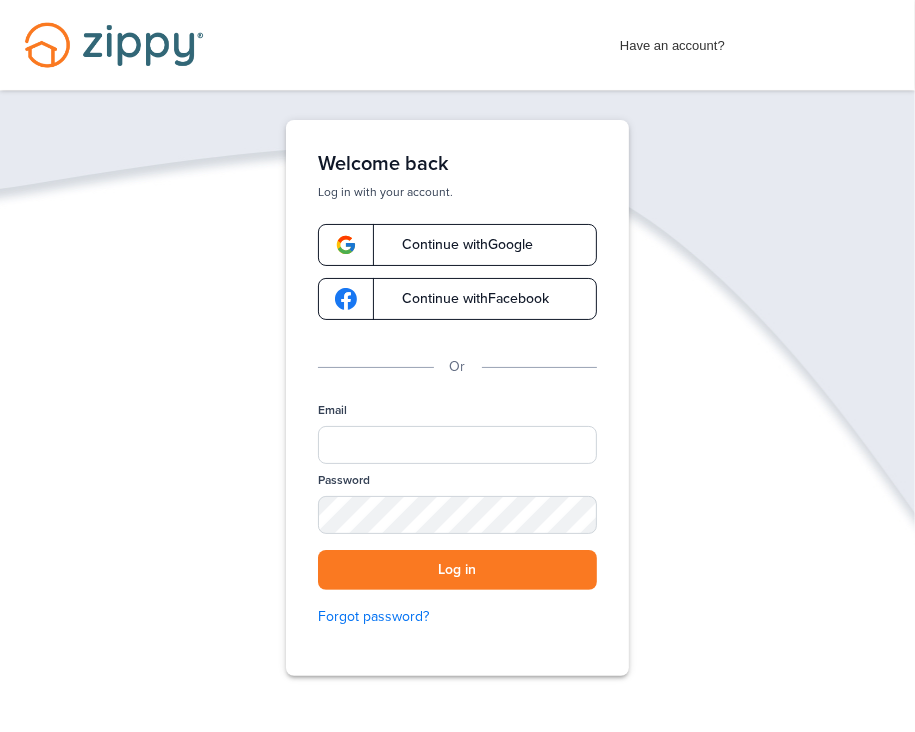 click on "Continue with  Google" at bounding box center [457, 245] 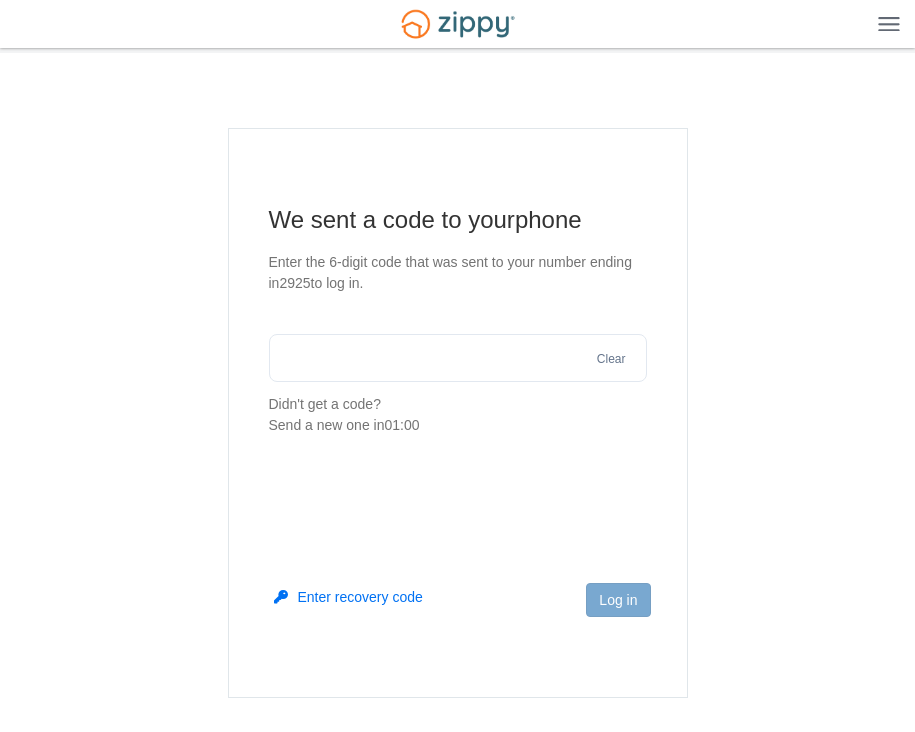 scroll, scrollTop: 0, scrollLeft: 0, axis: both 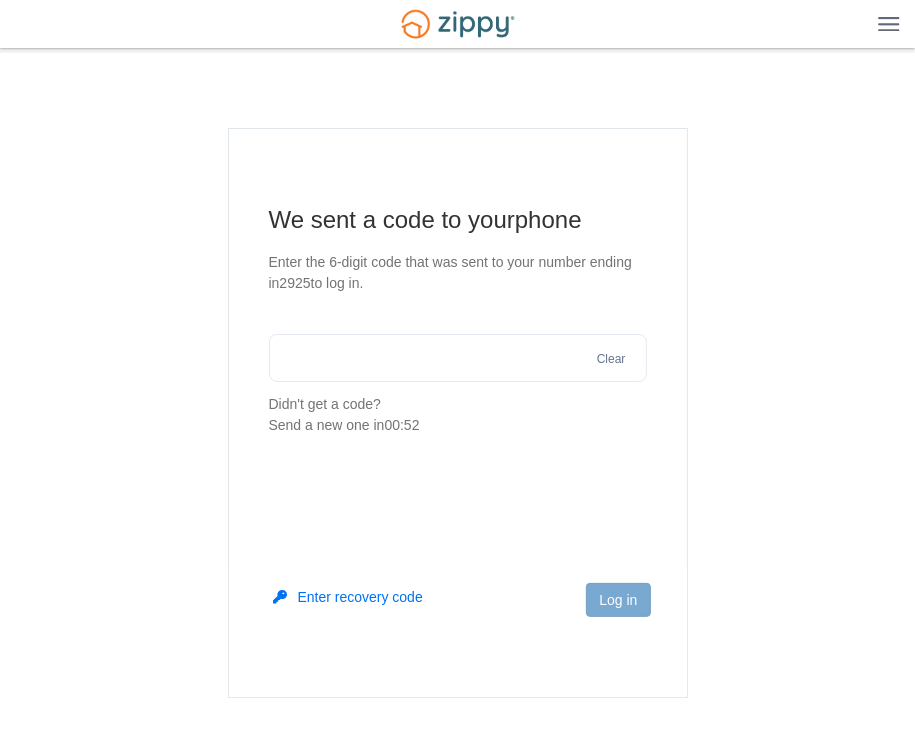 click at bounding box center (458, 358) 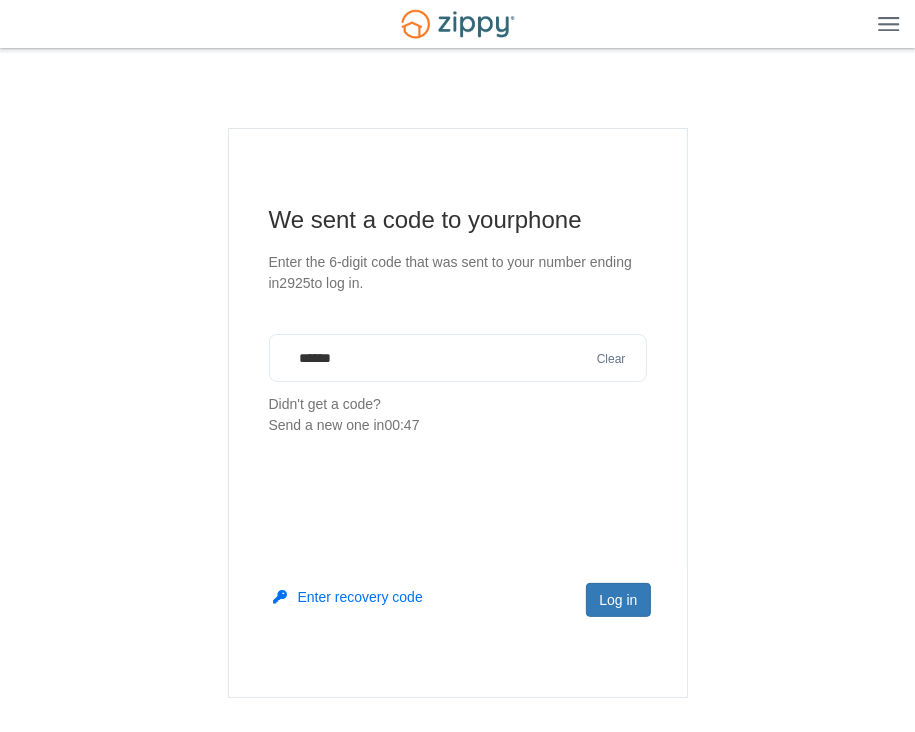 type on "******" 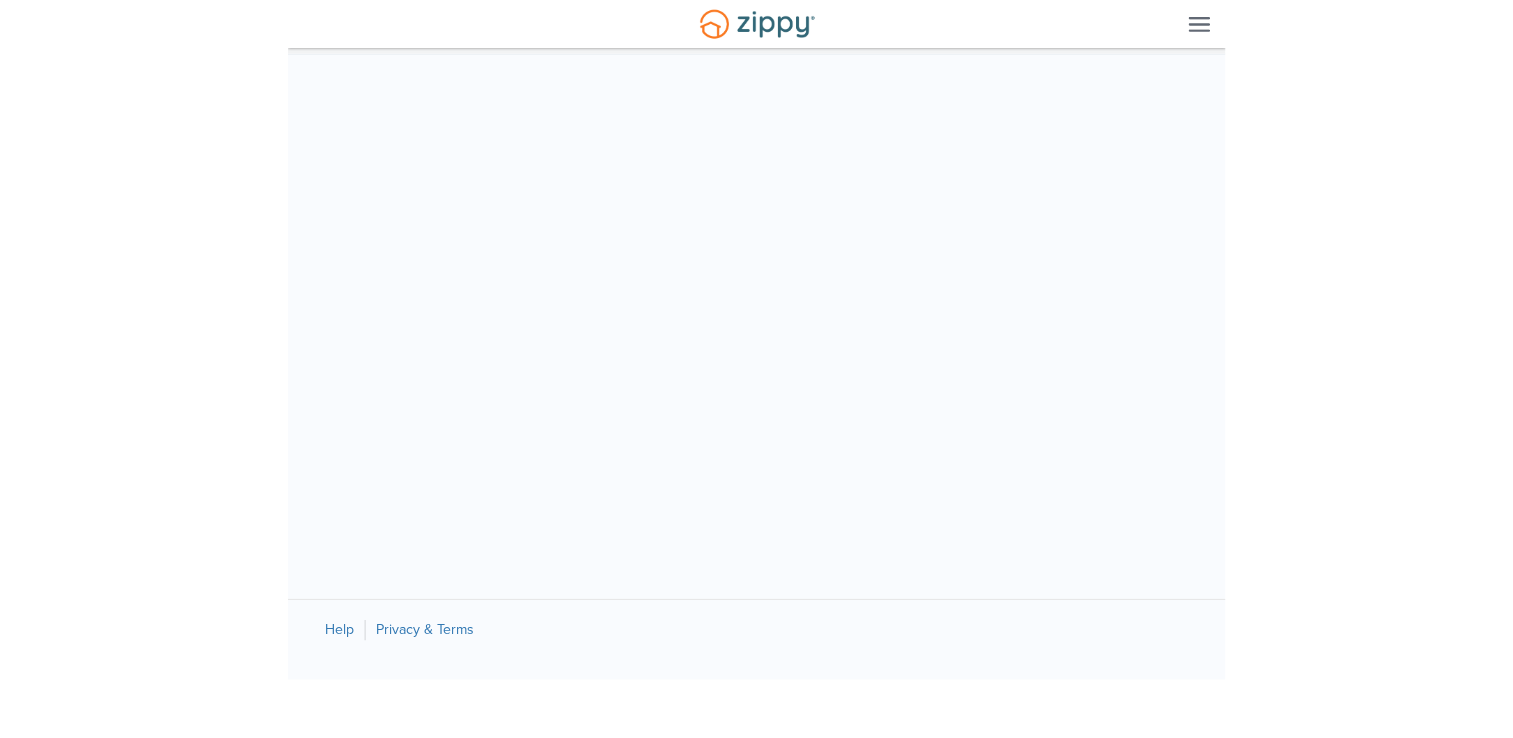 scroll, scrollTop: 0, scrollLeft: 0, axis: both 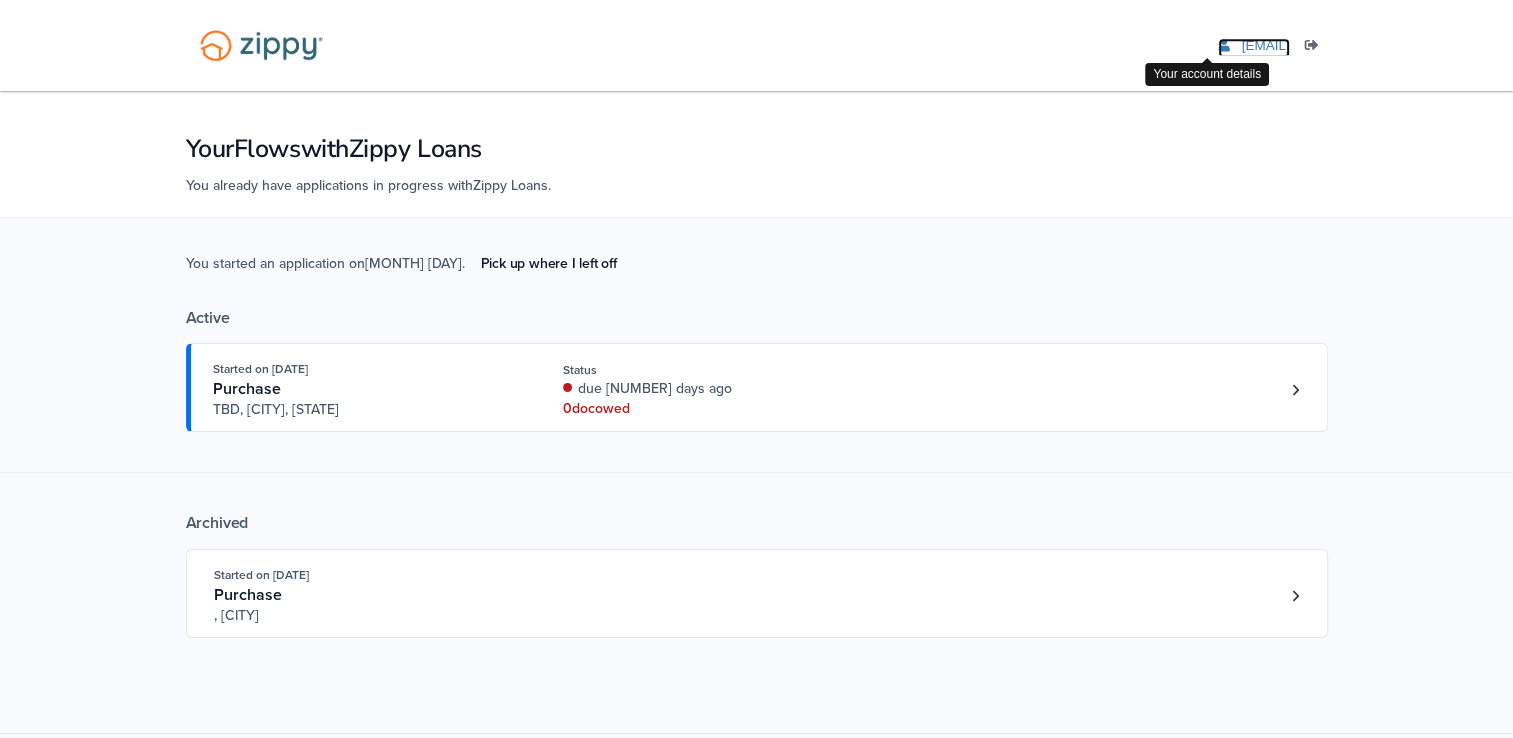 click on "[EMAIL]" at bounding box center (1265, 45) 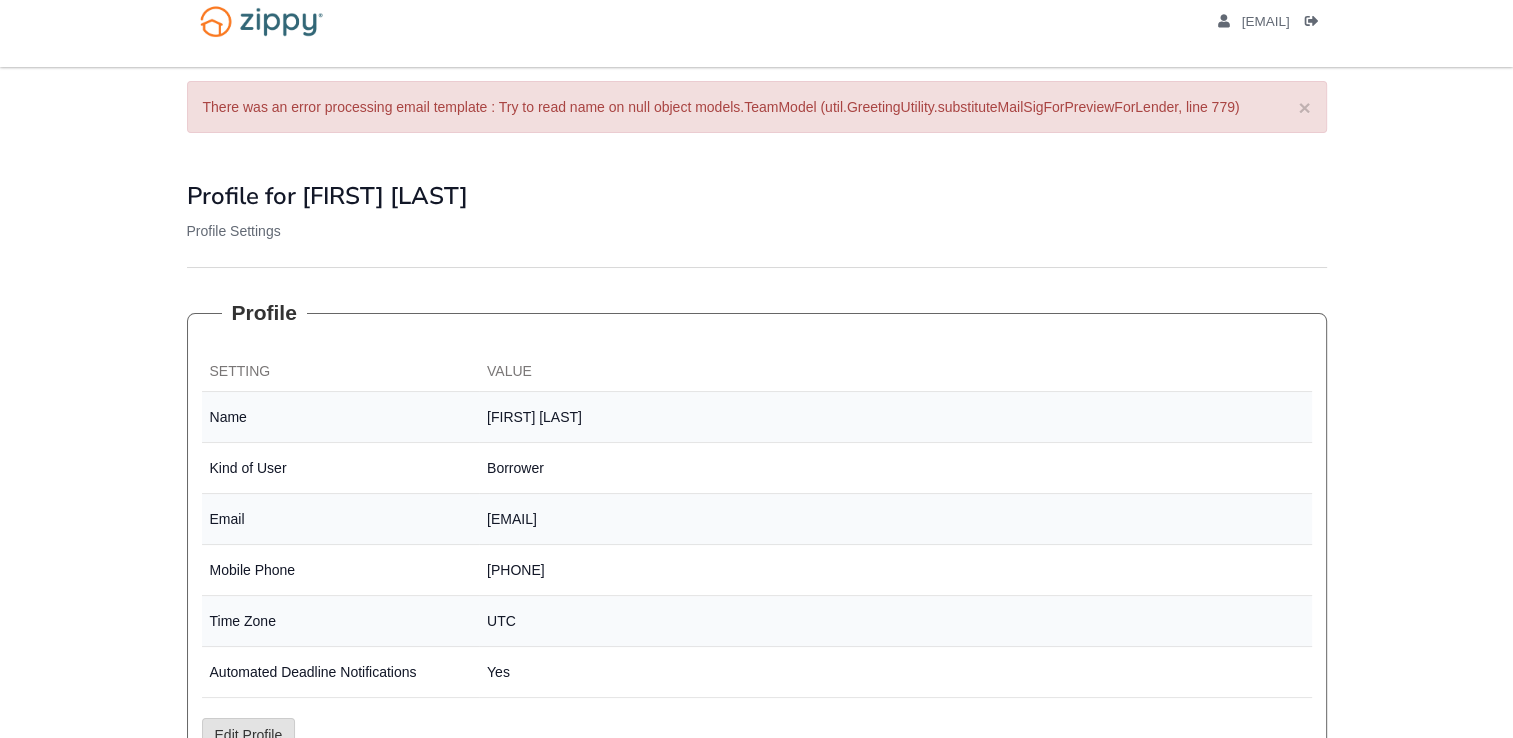 scroll, scrollTop: 0, scrollLeft: 0, axis: both 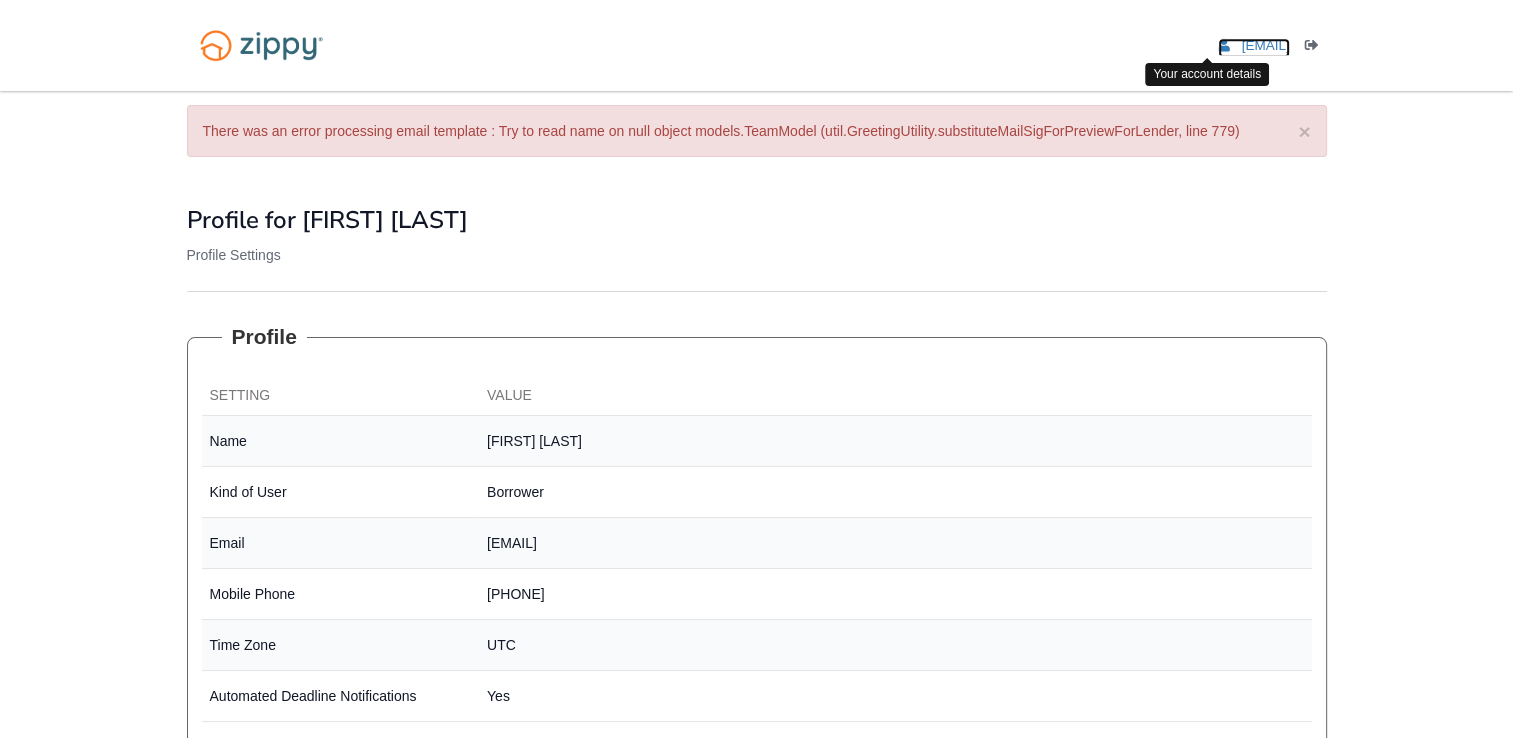 click on "itzmejojo80@gmail.com" at bounding box center (1265, 45) 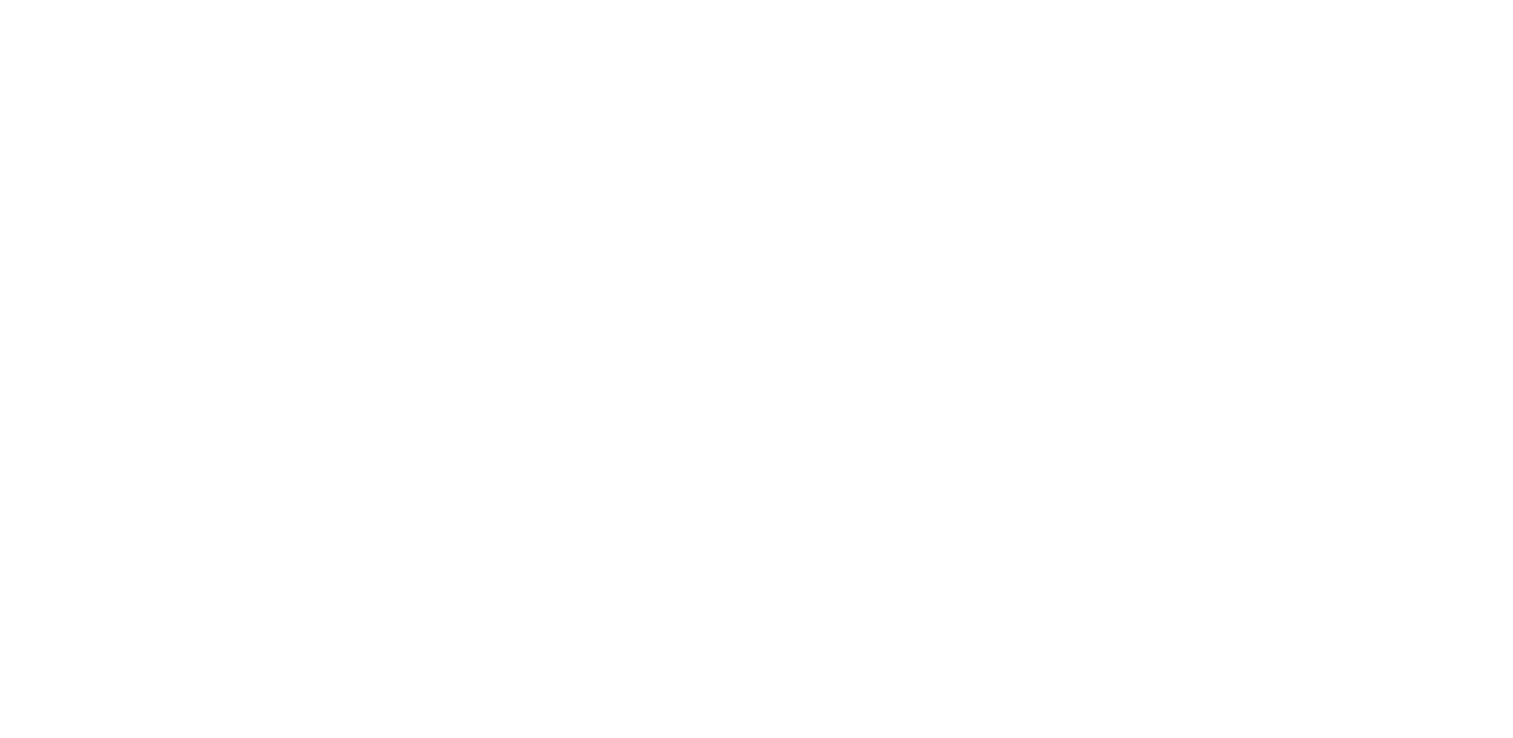scroll, scrollTop: 0, scrollLeft: 0, axis: both 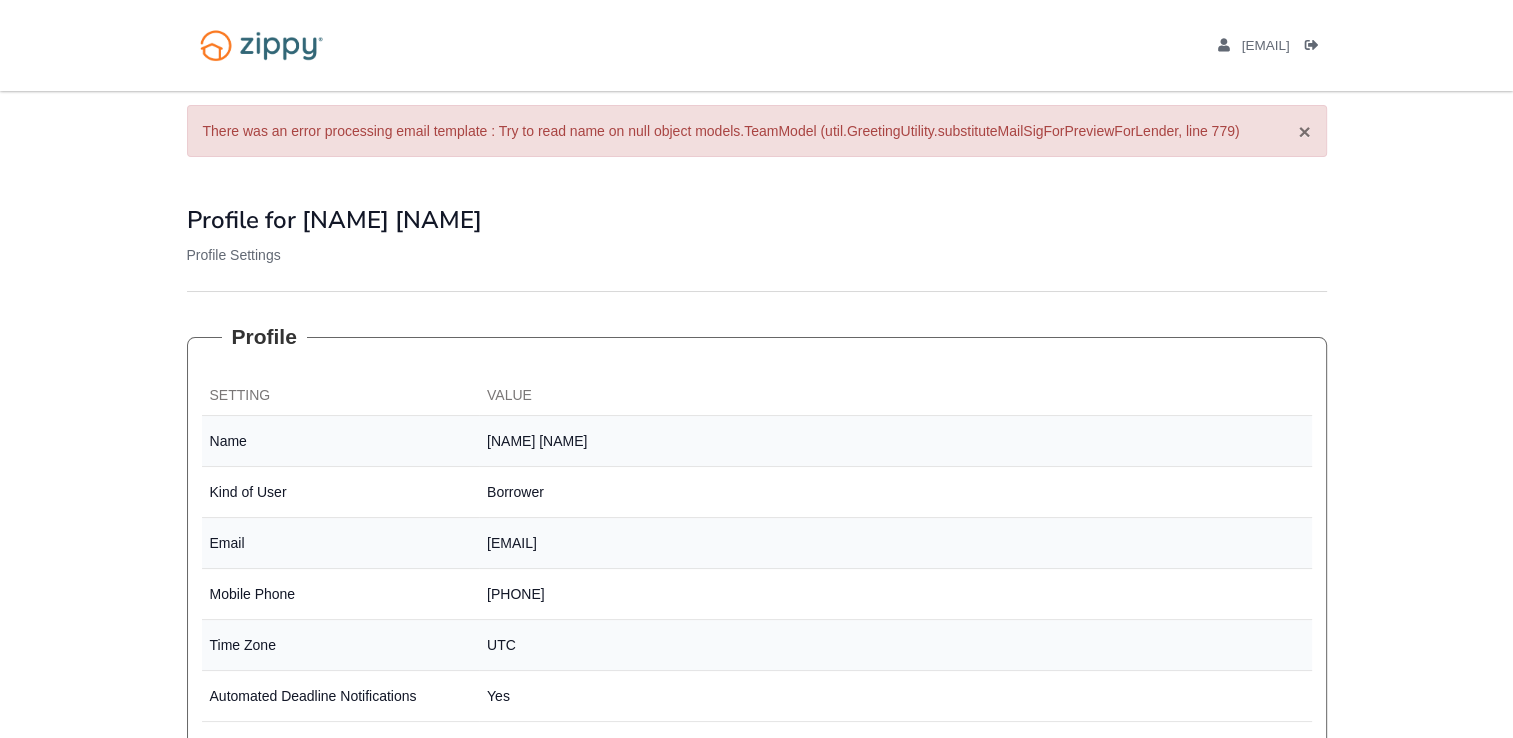 click on "×" at bounding box center (1304, 131) 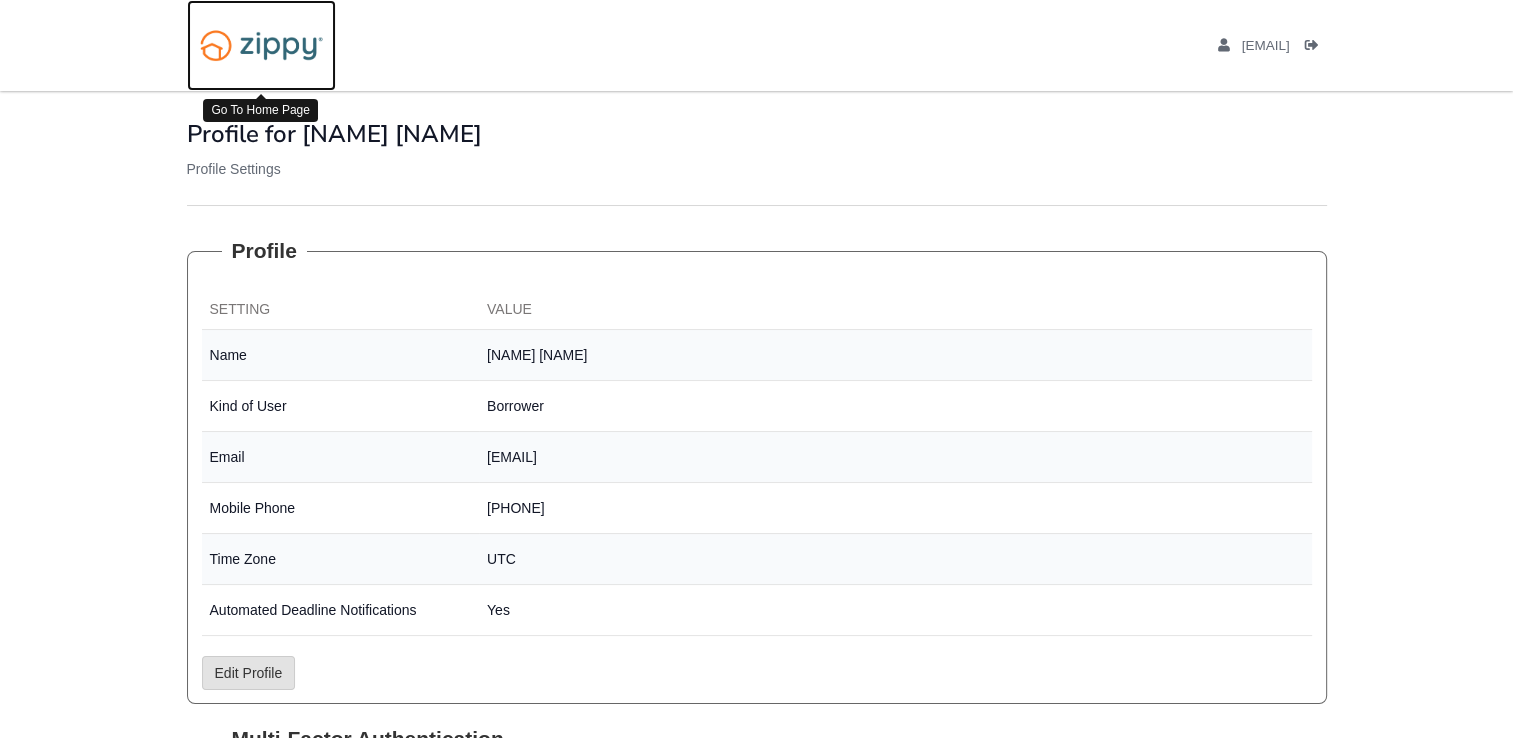 click at bounding box center (261, 45) 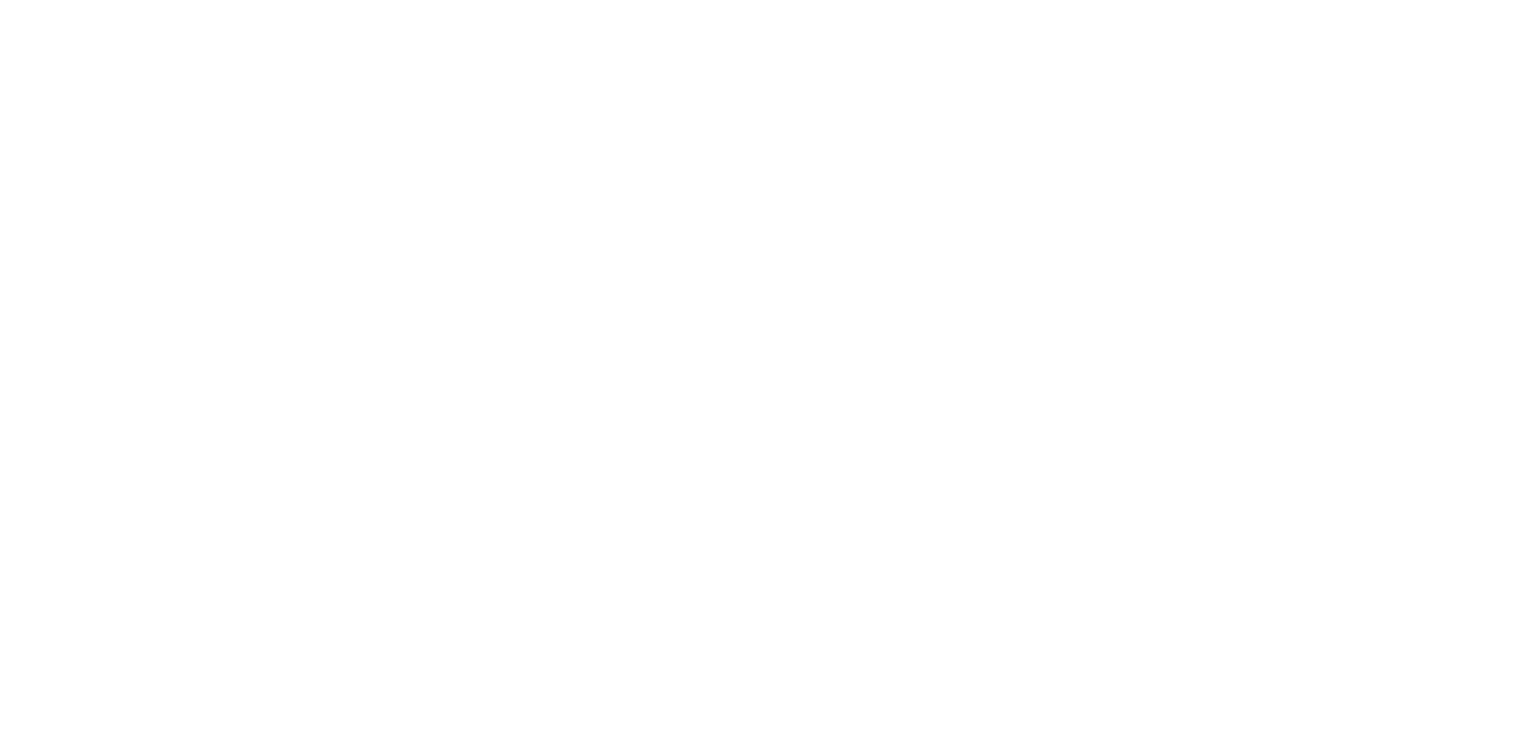 scroll, scrollTop: 0, scrollLeft: 0, axis: both 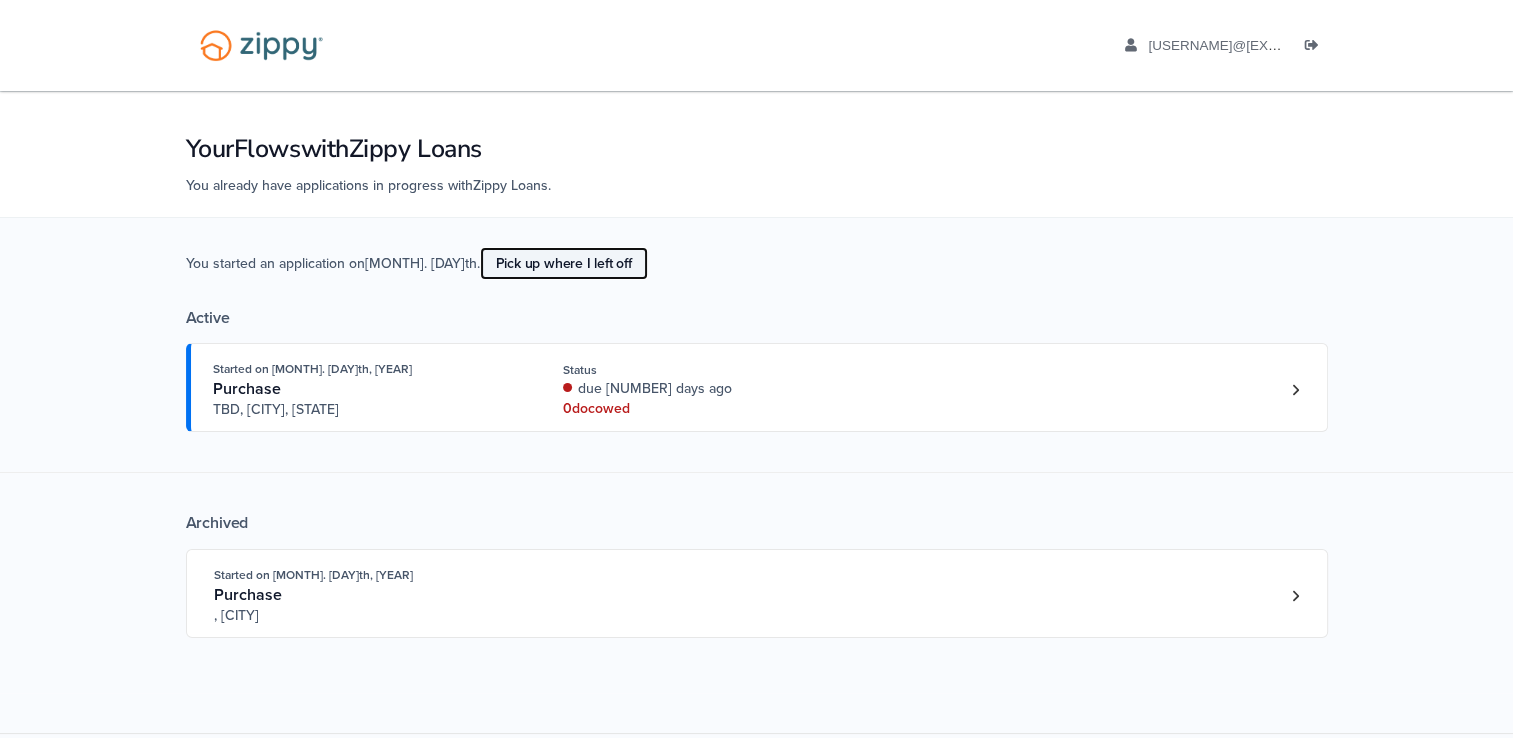click on "Pick up where I left off" at bounding box center [564, 263] 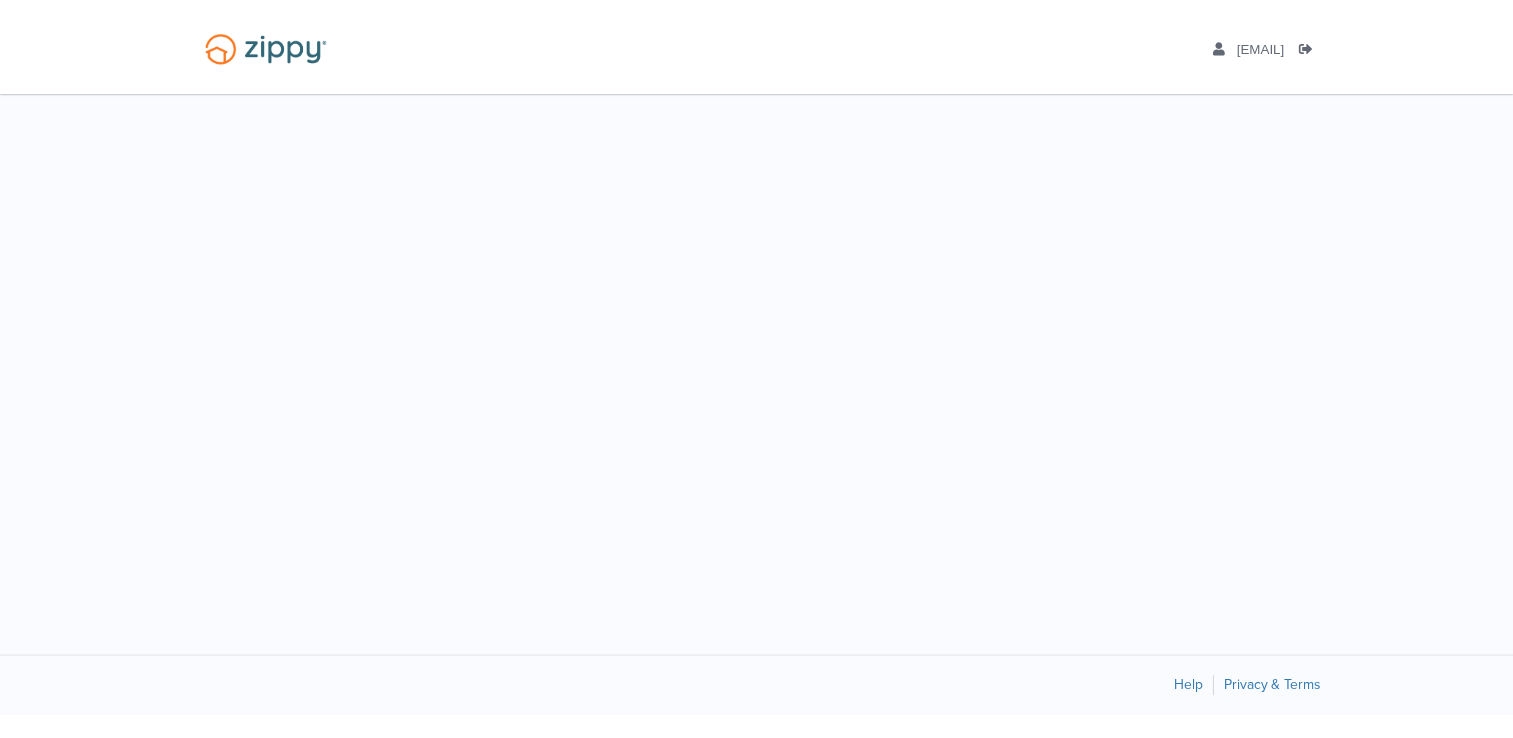 scroll, scrollTop: 0, scrollLeft: 0, axis: both 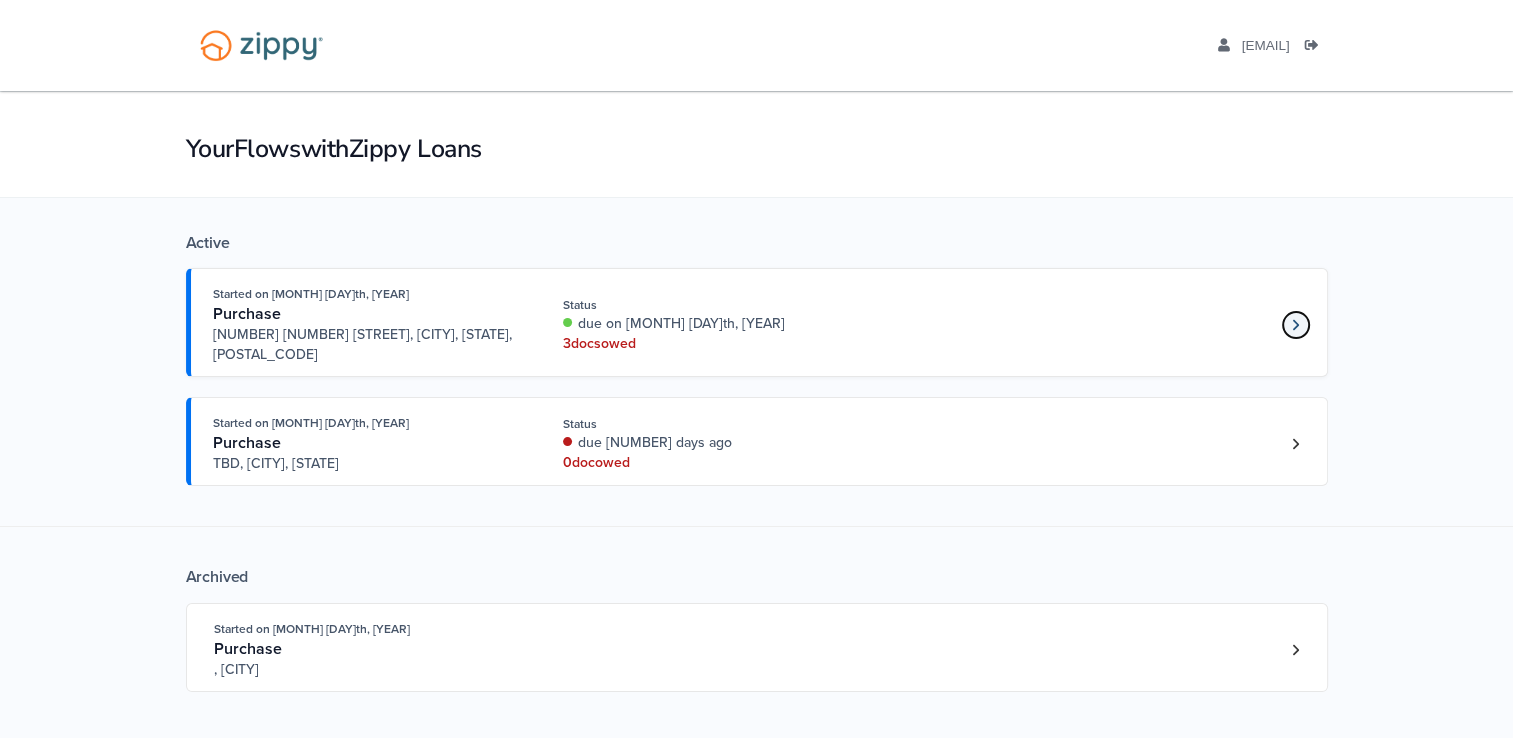 click at bounding box center [1296, 325] 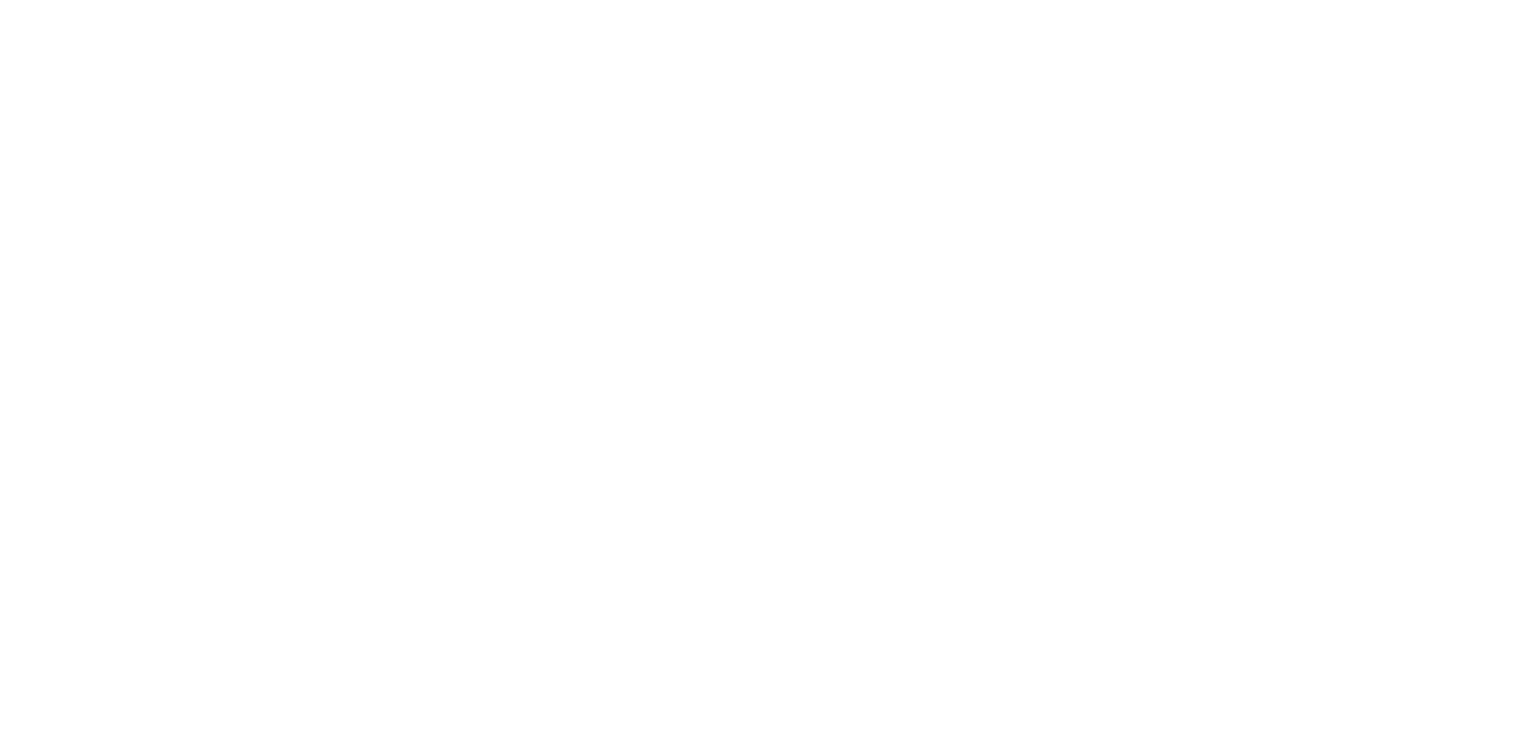 scroll, scrollTop: 0, scrollLeft: 0, axis: both 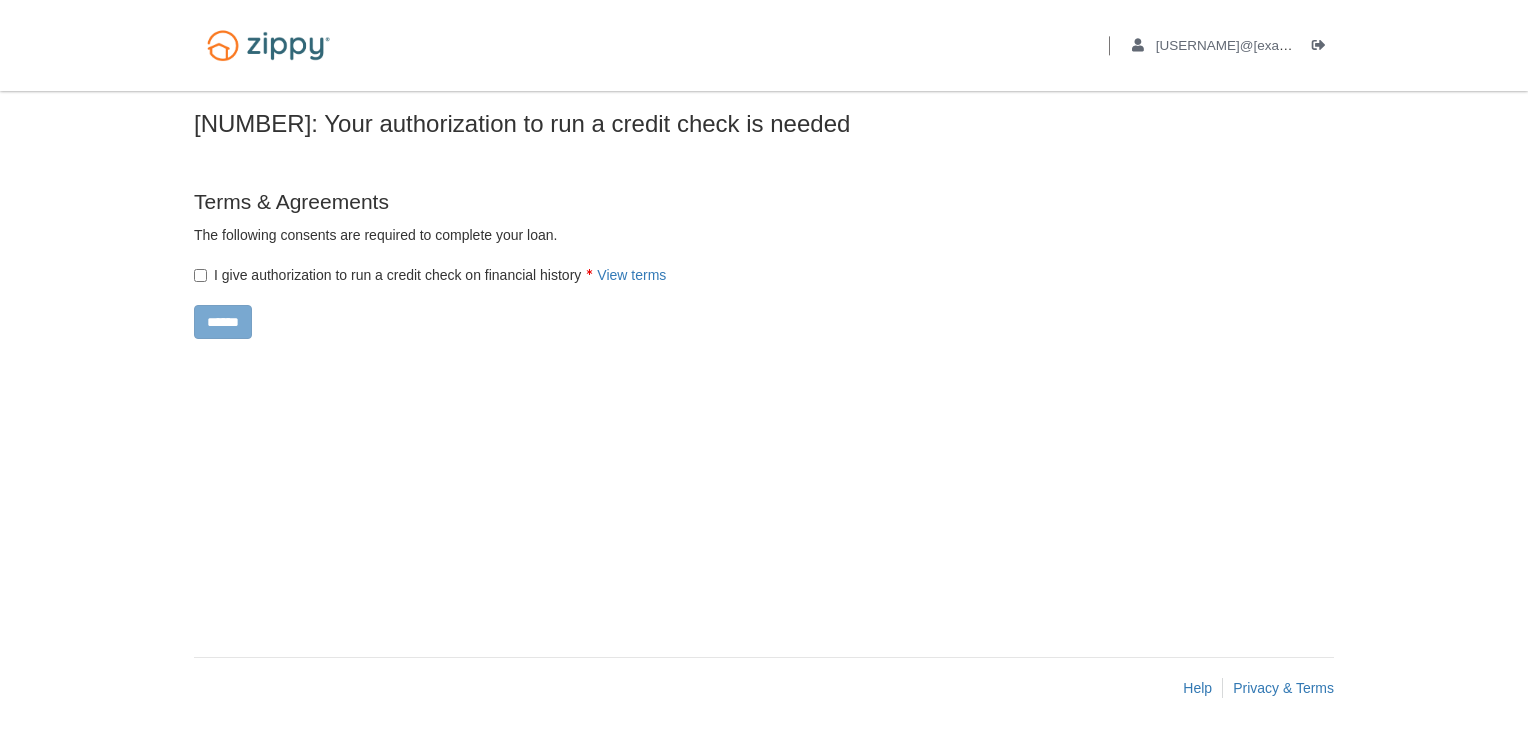 click on "I give authorization to run a credit check on financial history View terms" at bounding box center [430, 275] 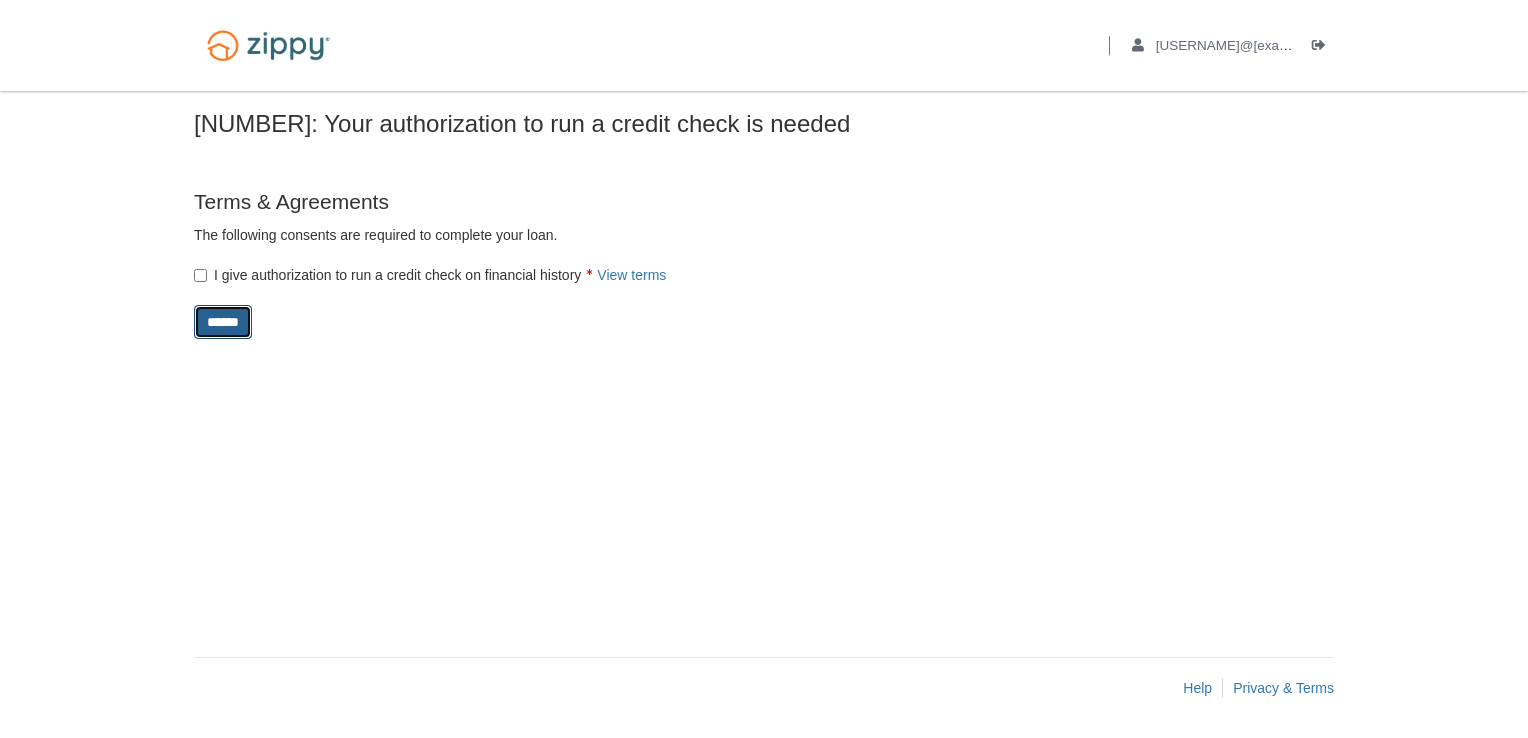 click on "******" at bounding box center (223, 322) 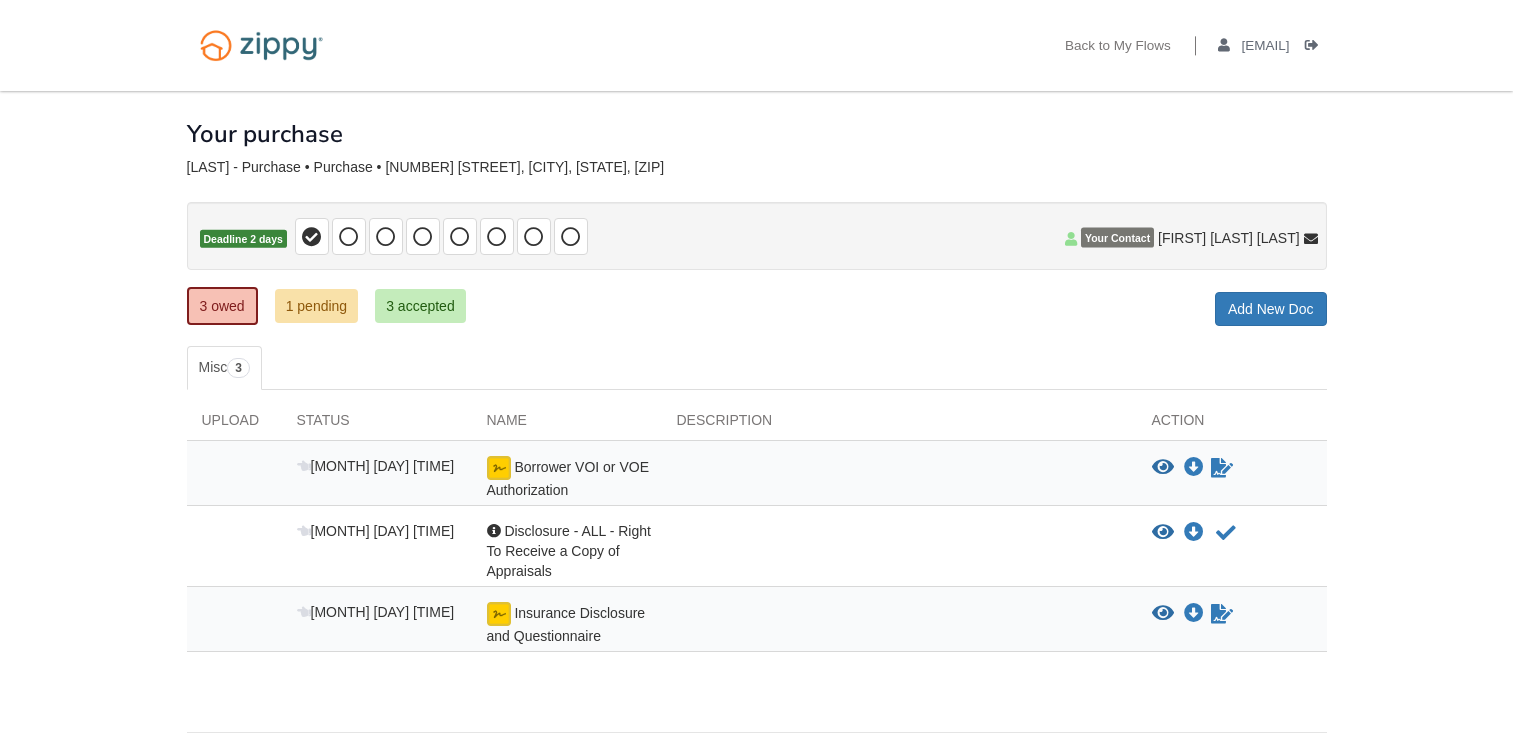 scroll, scrollTop: 0, scrollLeft: 0, axis: both 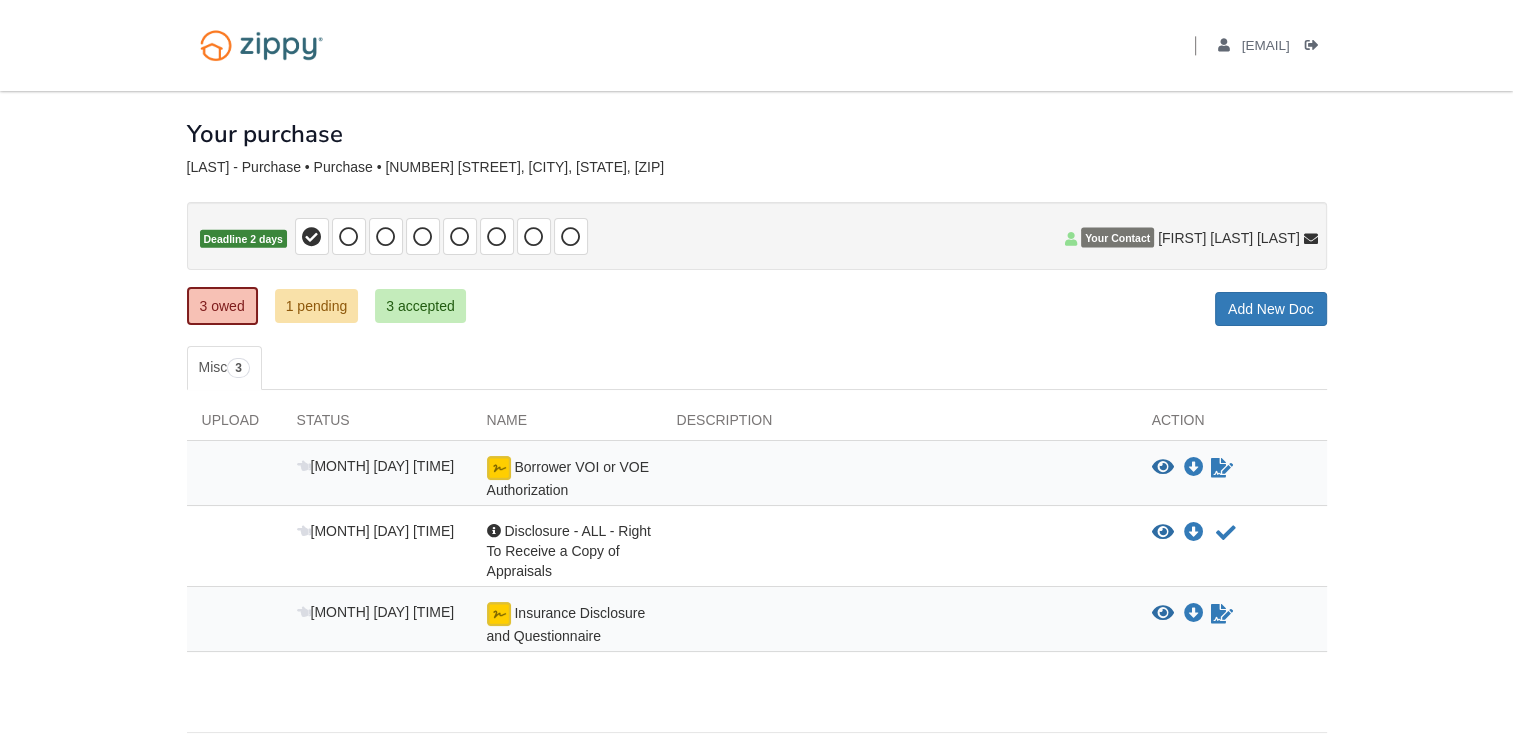 click on "Borrower VOI or VOE Authorization" at bounding box center [568, 478] 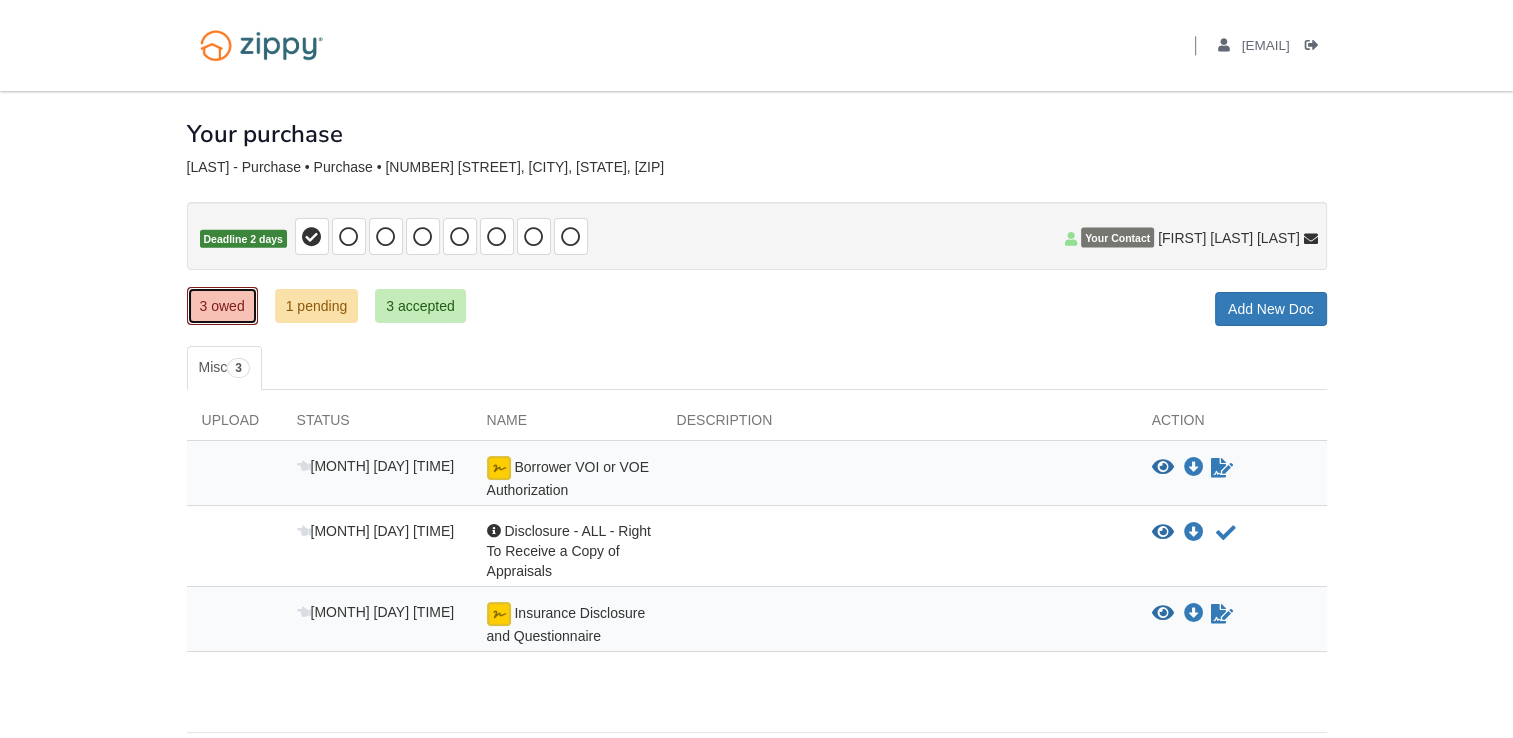 click on "3 owed" at bounding box center (222, 306) 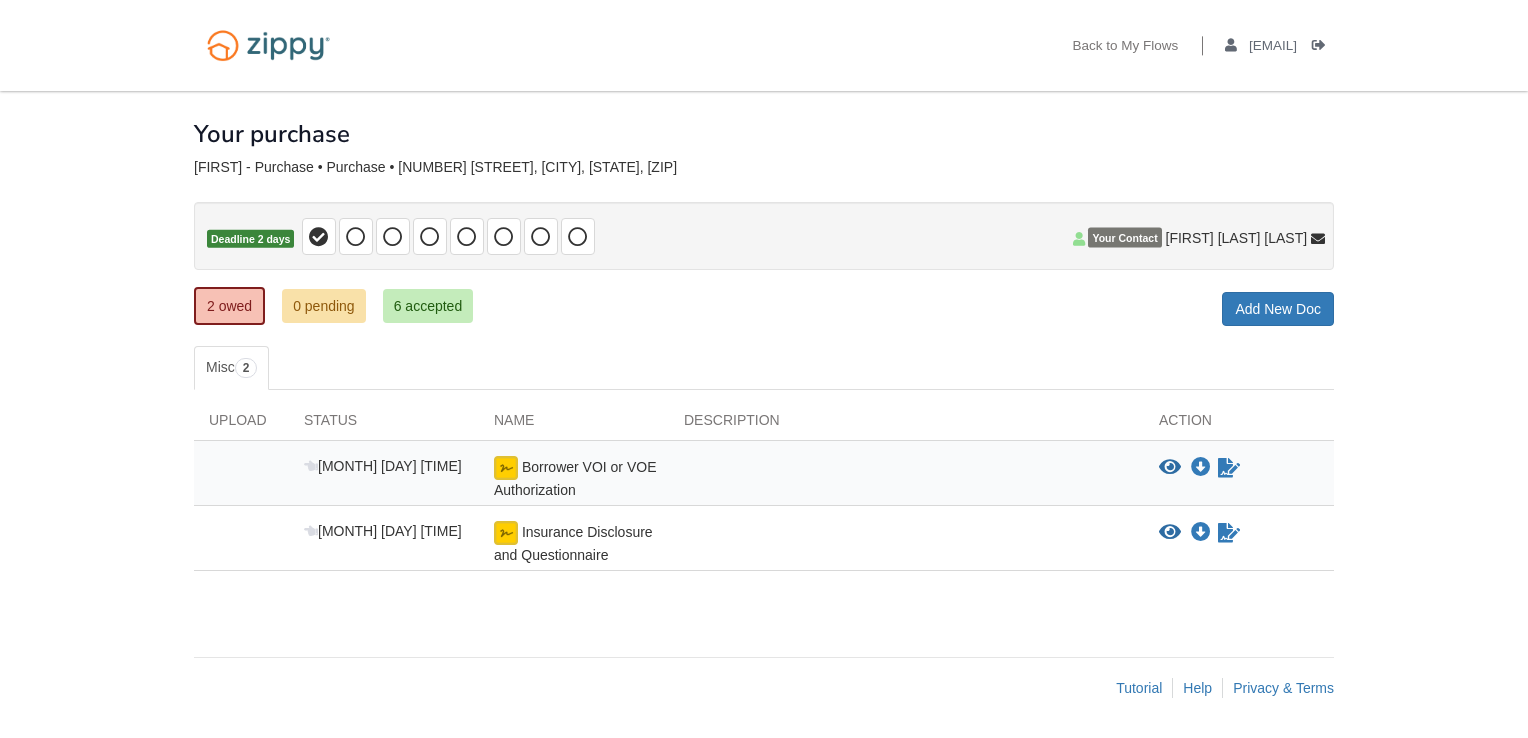 scroll, scrollTop: 0, scrollLeft: 0, axis: both 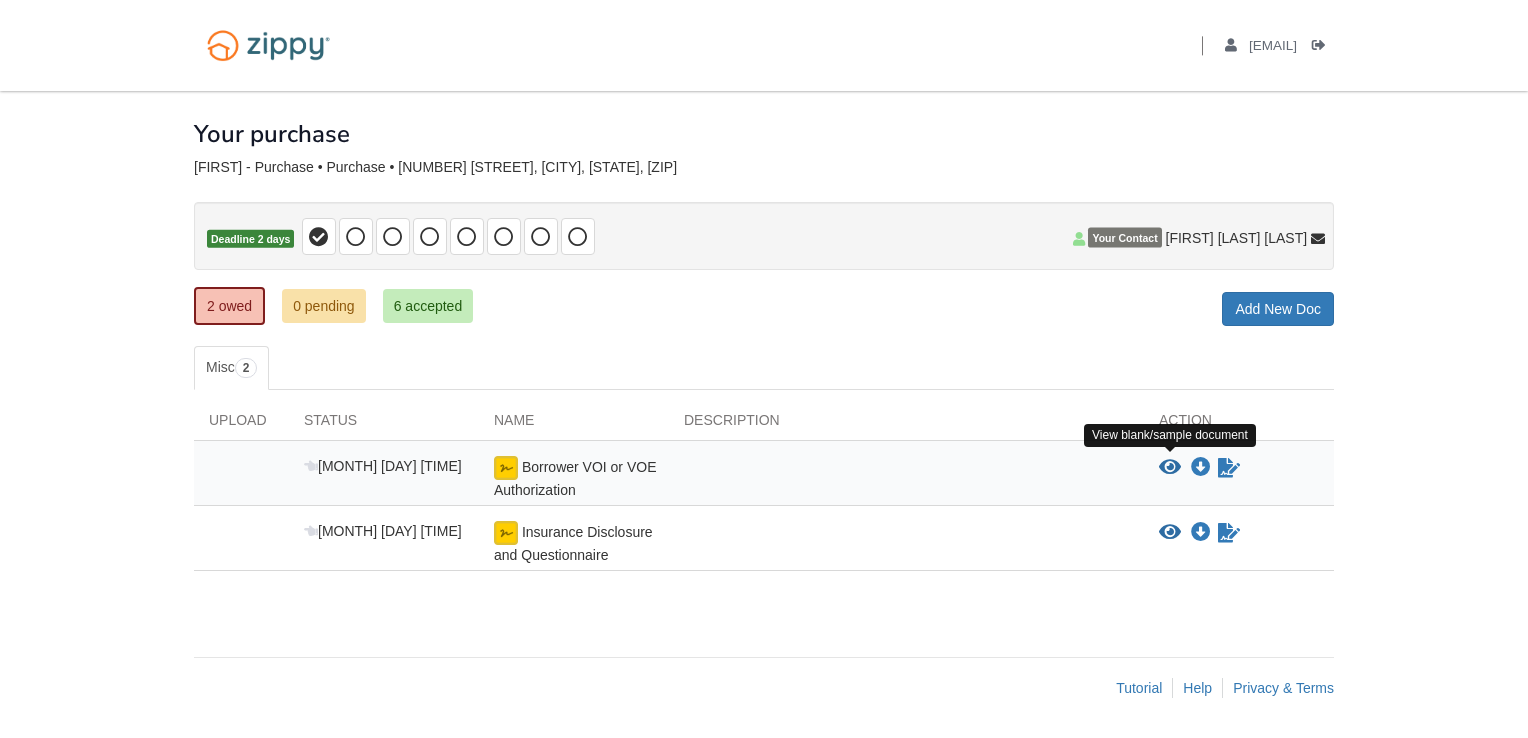 click at bounding box center (1170, 468) 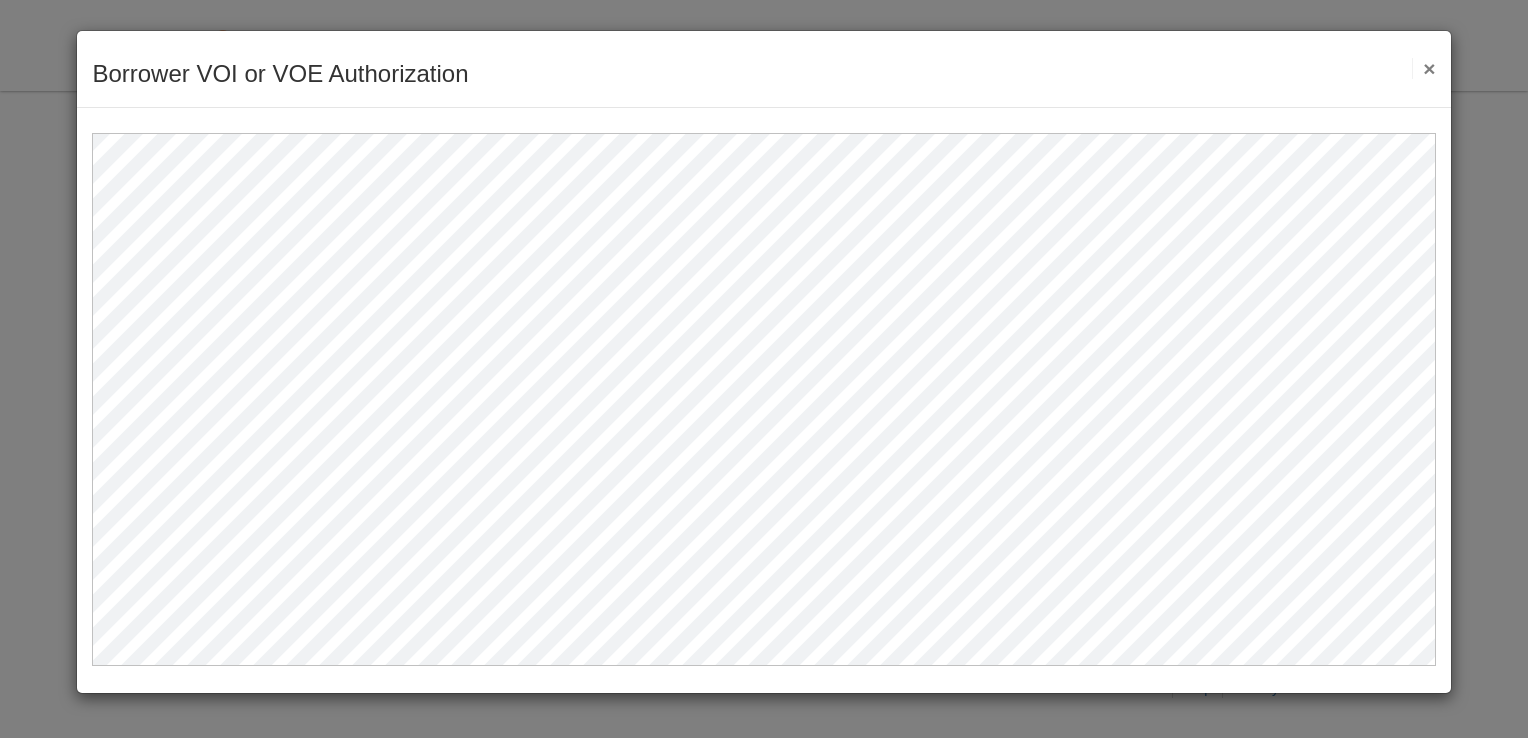 click on "×" at bounding box center [1423, 68] 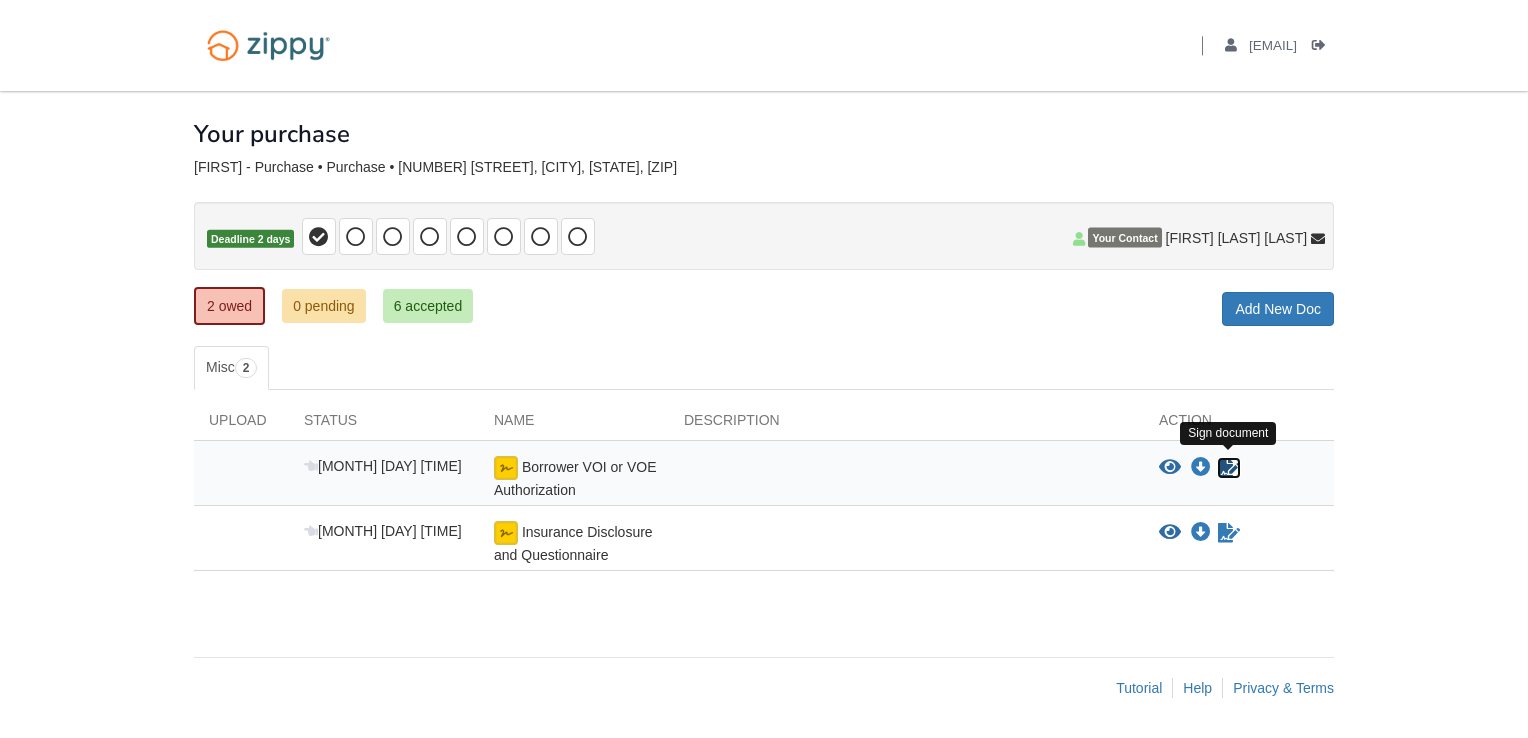 click at bounding box center [1229, 468] 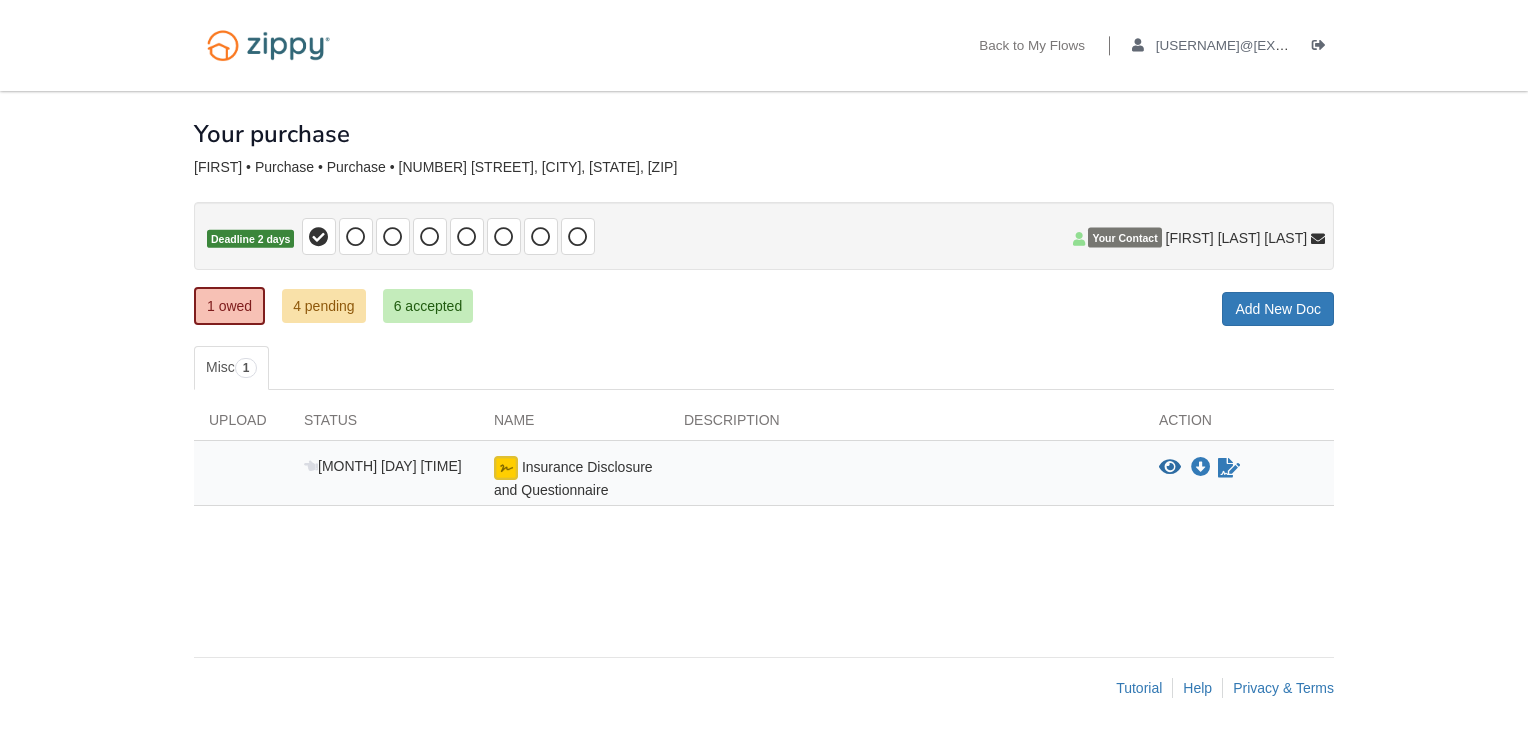 scroll, scrollTop: 0, scrollLeft: 0, axis: both 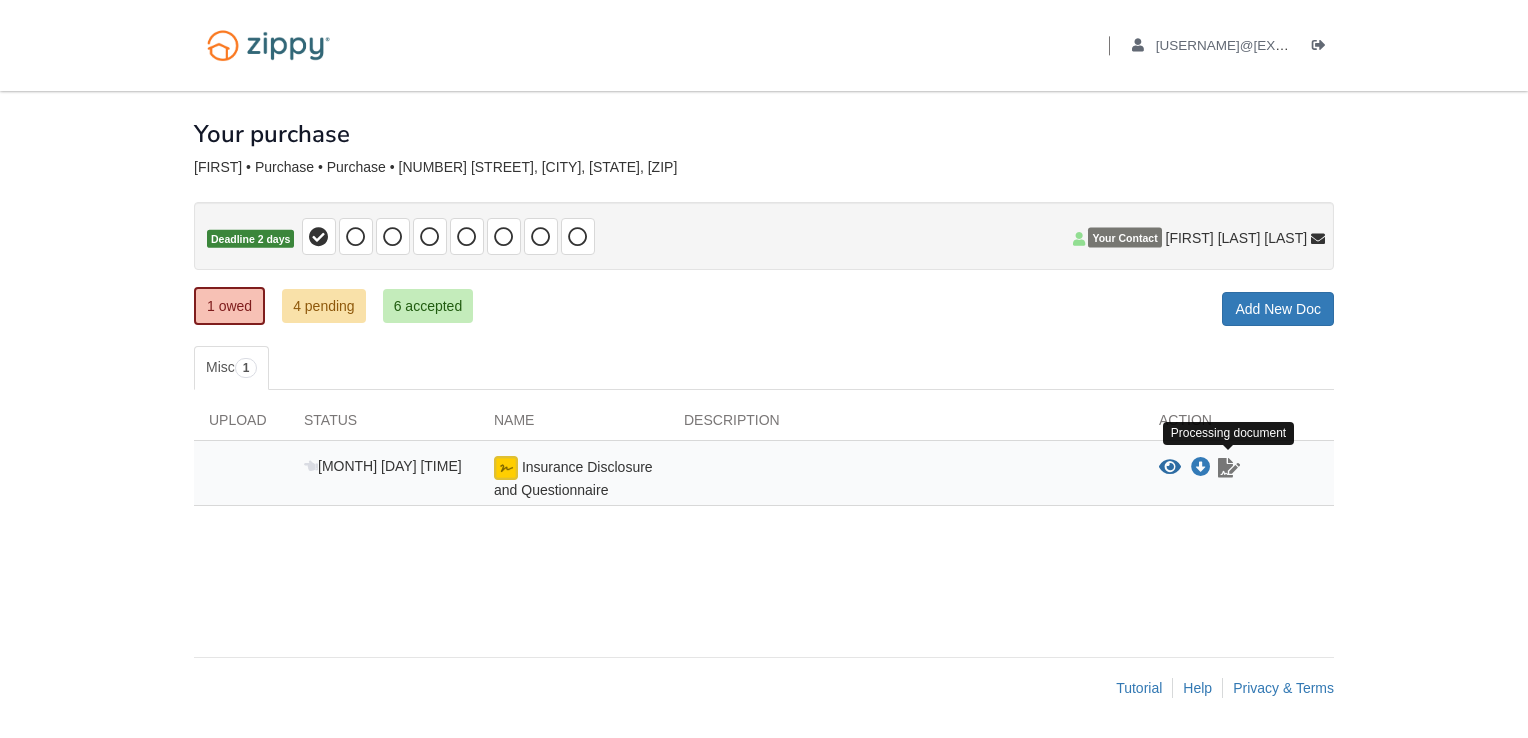 click at bounding box center [1229, 468] 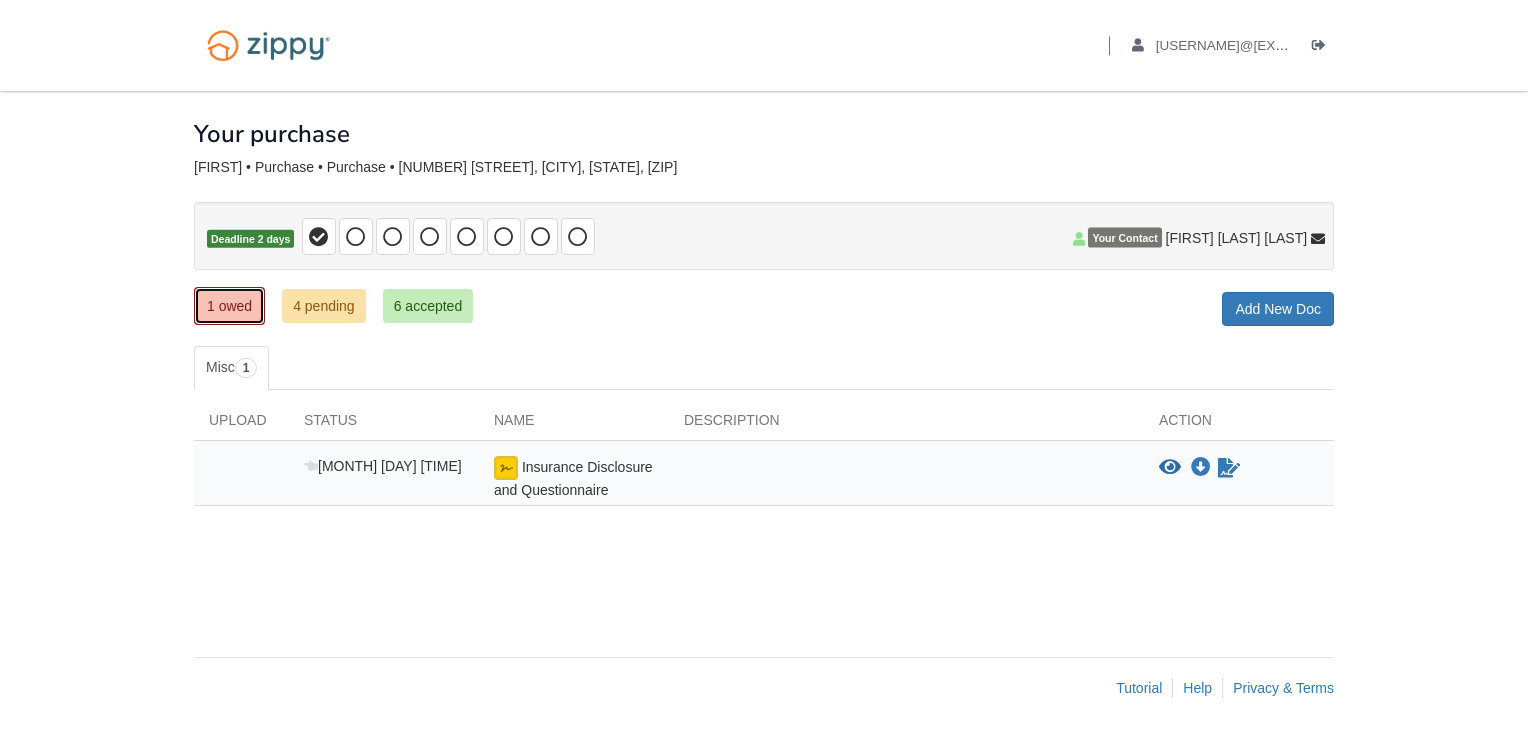 click on "1 owed" at bounding box center (229, 306) 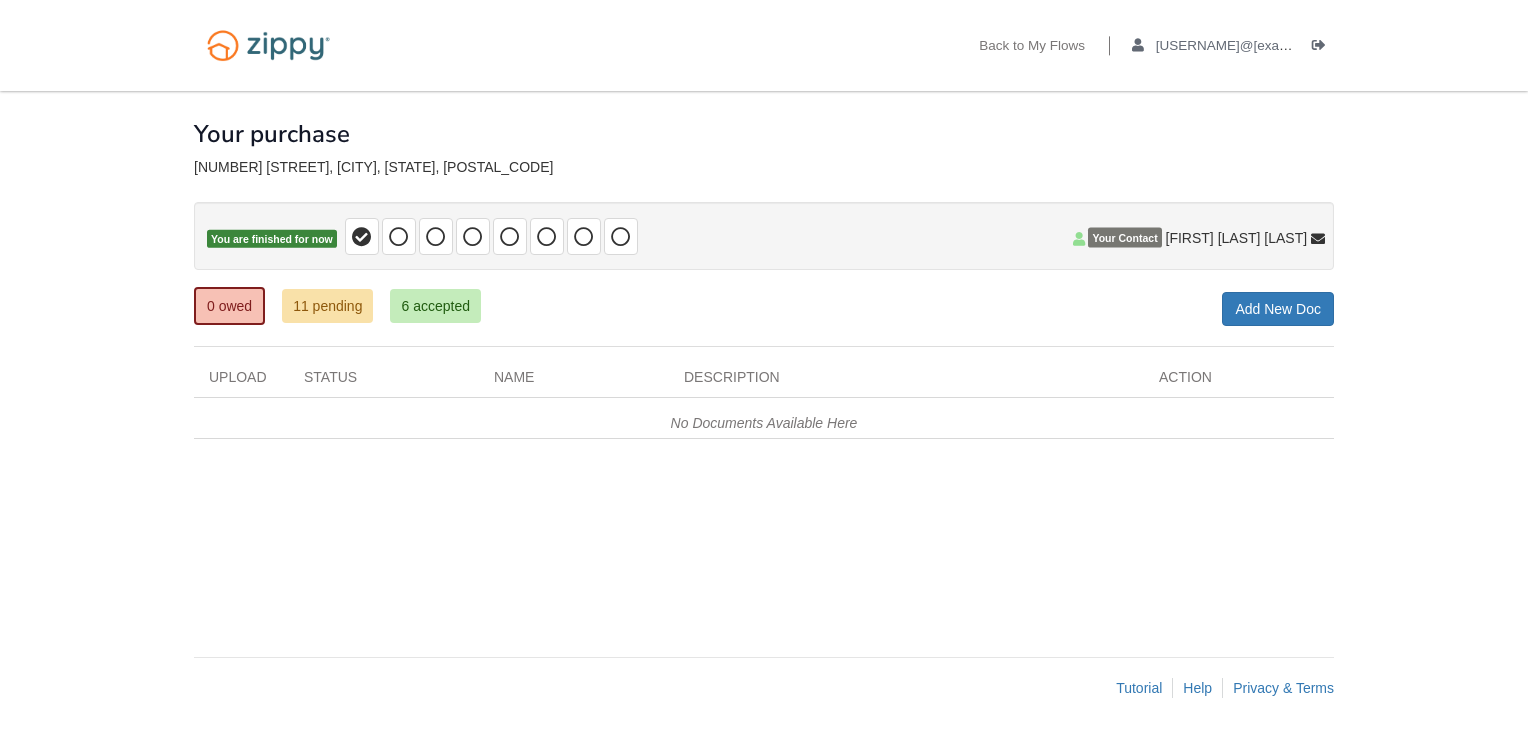 scroll, scrollTop: 0, scrollLeft: 0, axis: both 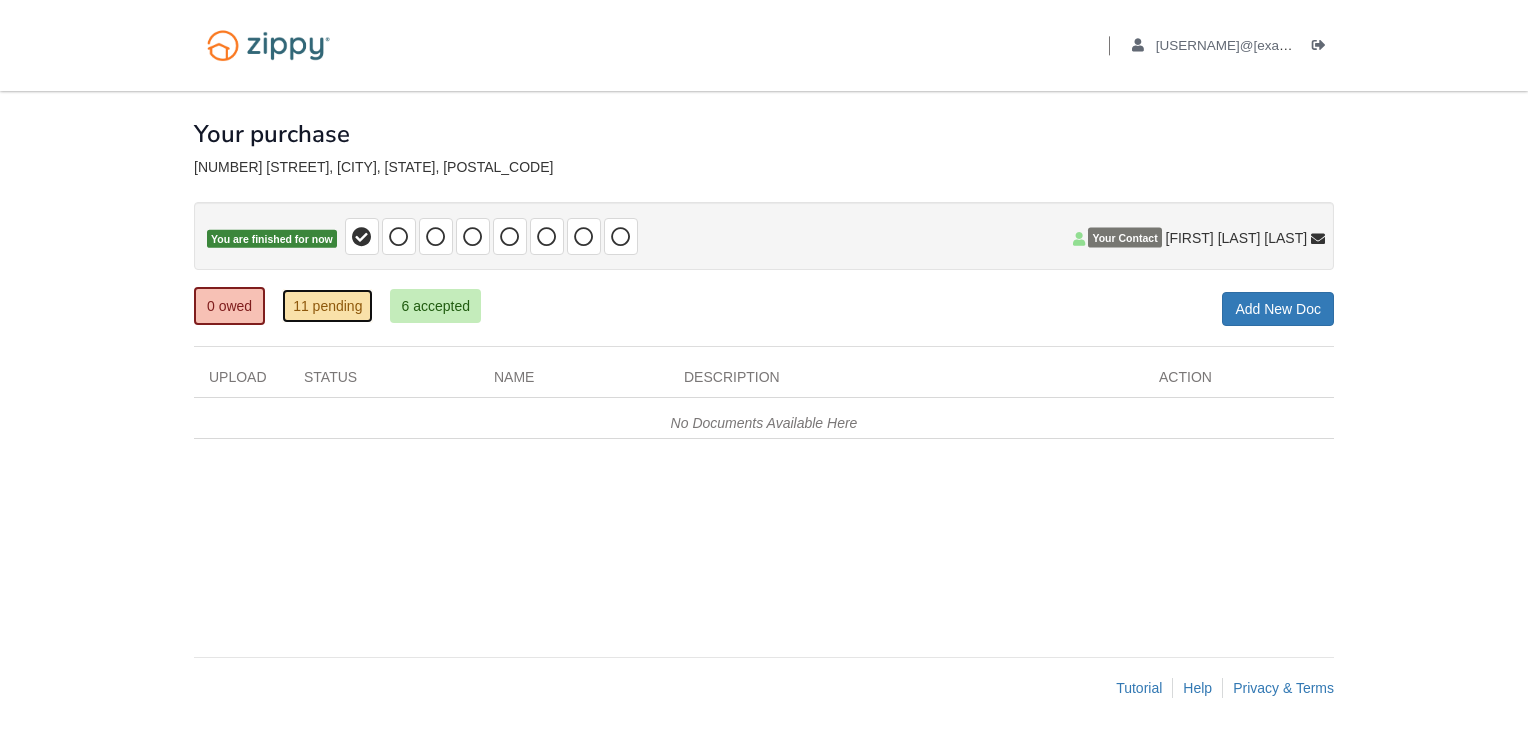 click on "11 pending" at bounding box center [327, 306] 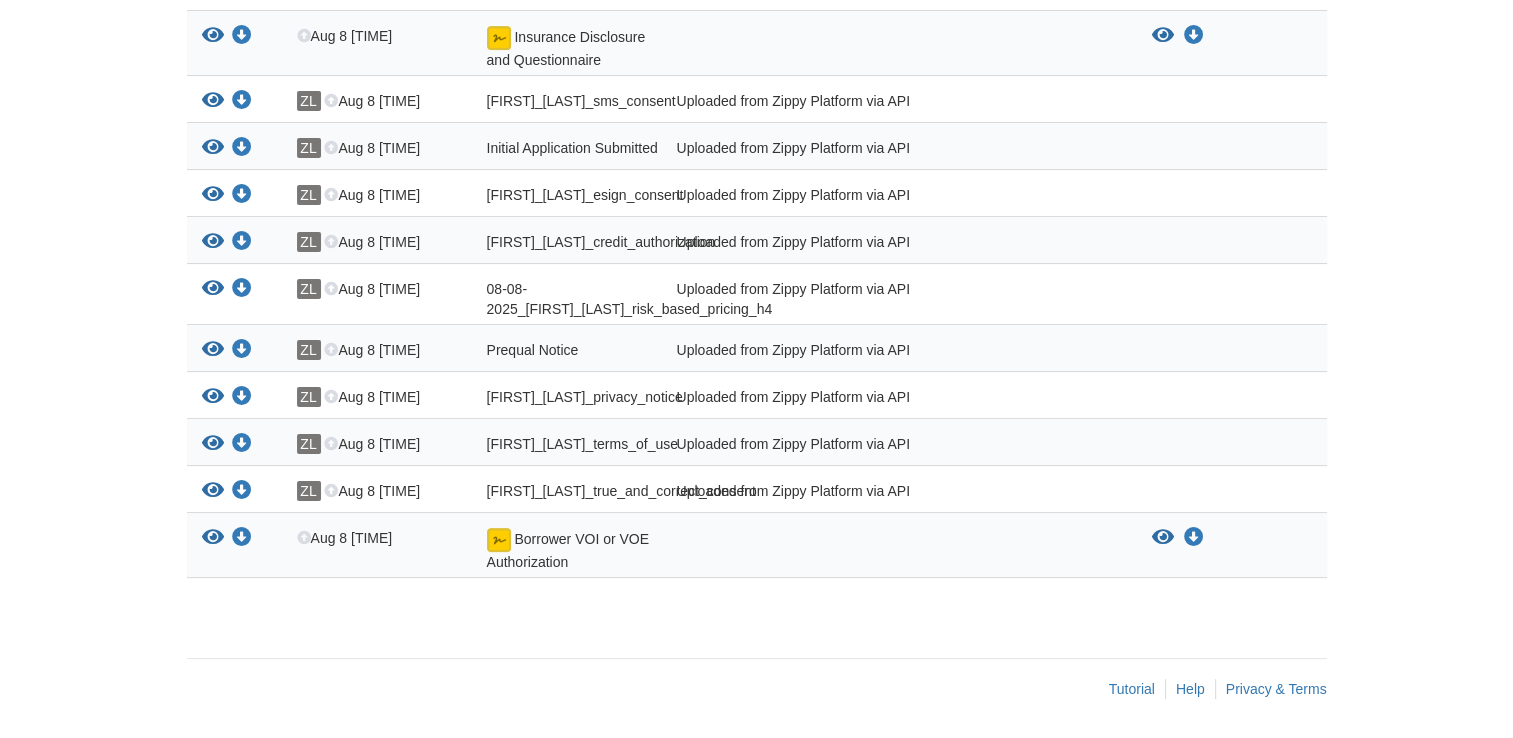 scroll, scrollTop: 0, scrollLeft: 0, axis: both 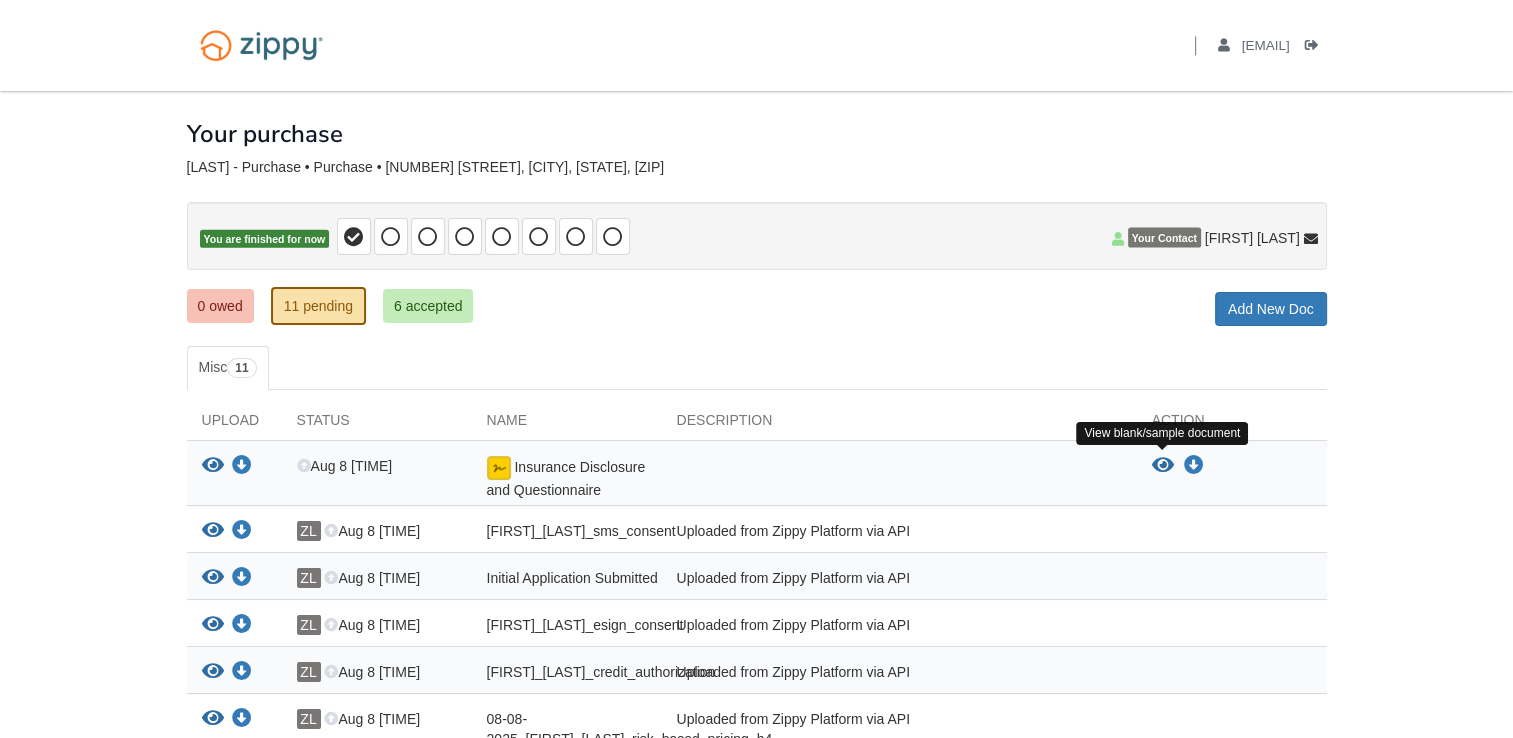 click at bounding box center [1163, 466] 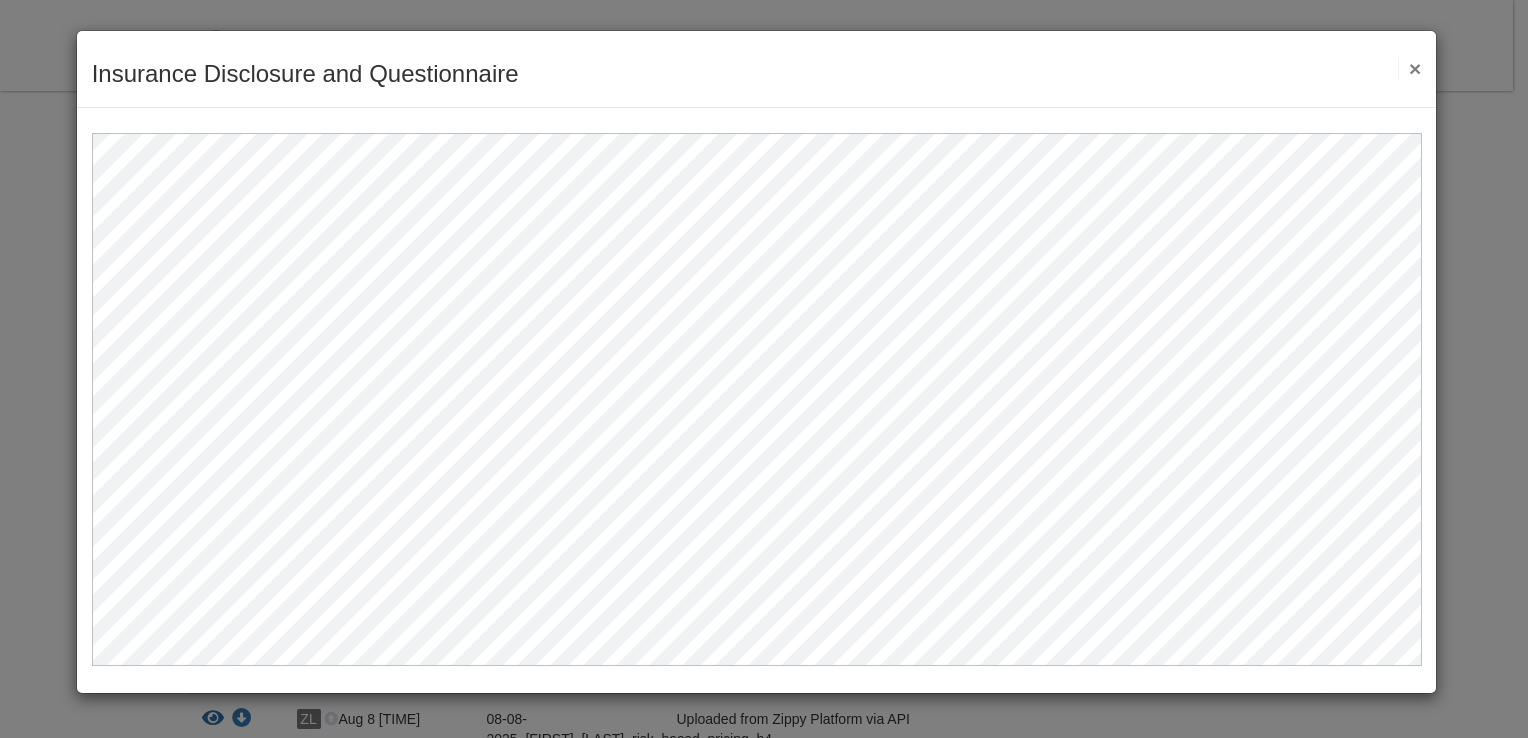 click on "×" at bounding box center [1409, 68] 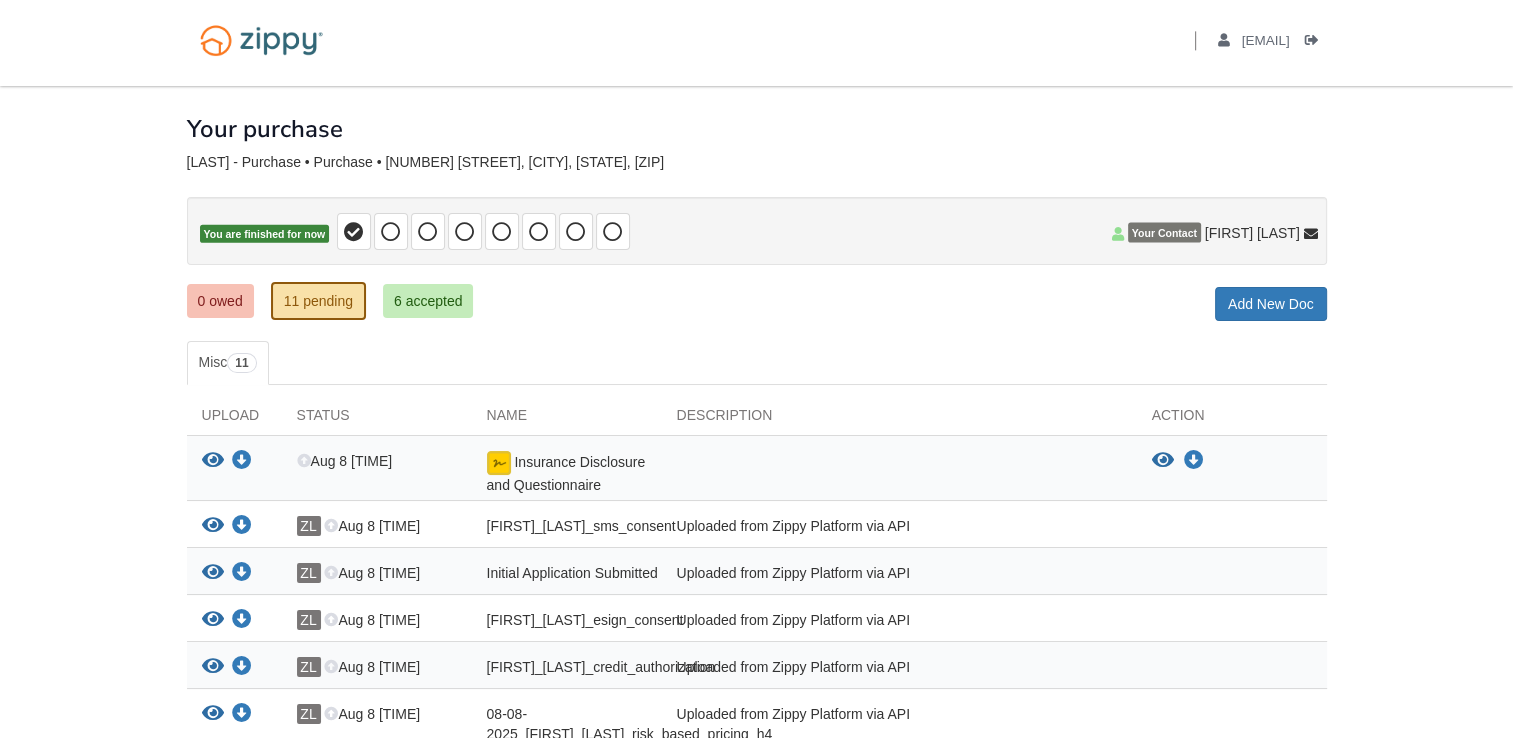 scroll, scrollTop: 0, scrollLeft: 0, axis: both 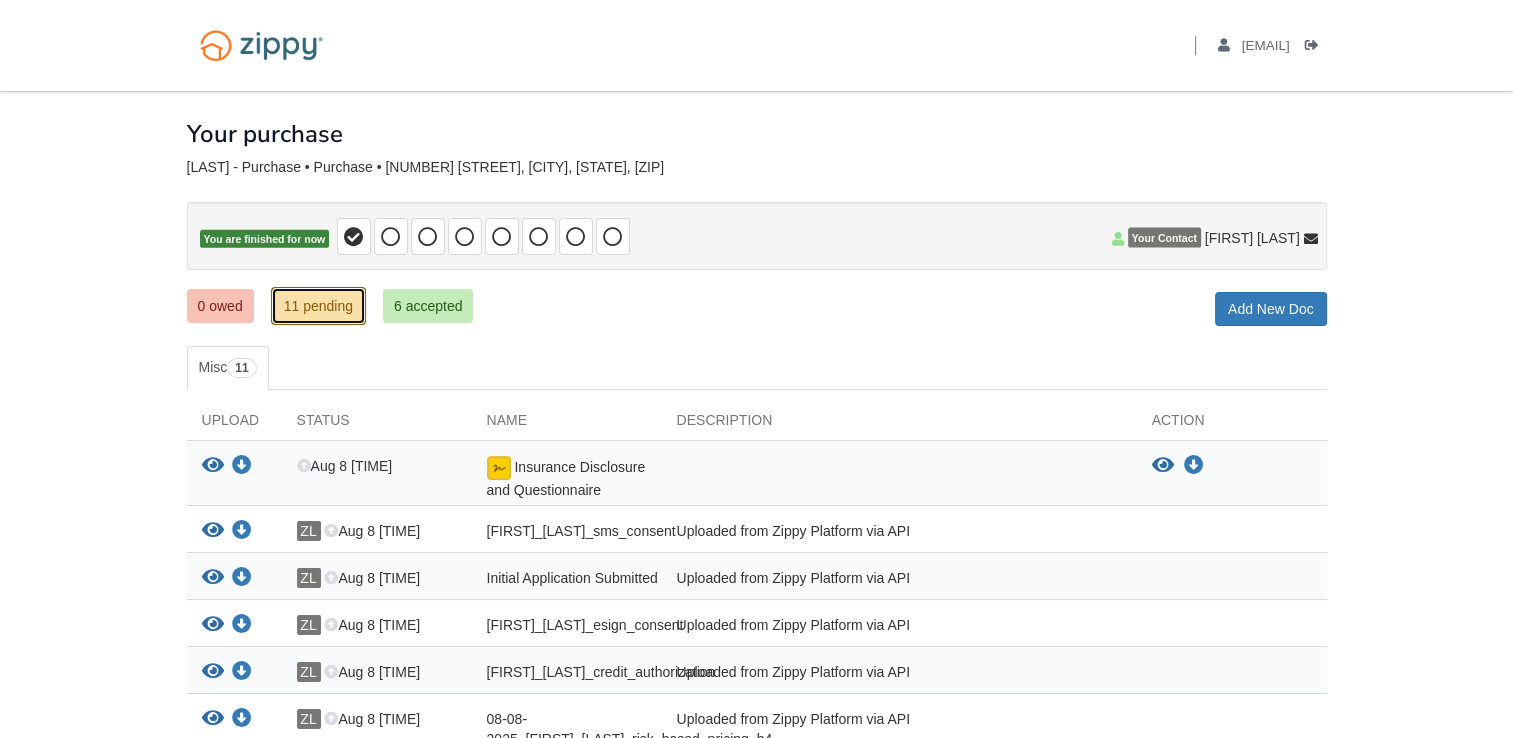 click on "11 pending" at bounding box center (318, 306) 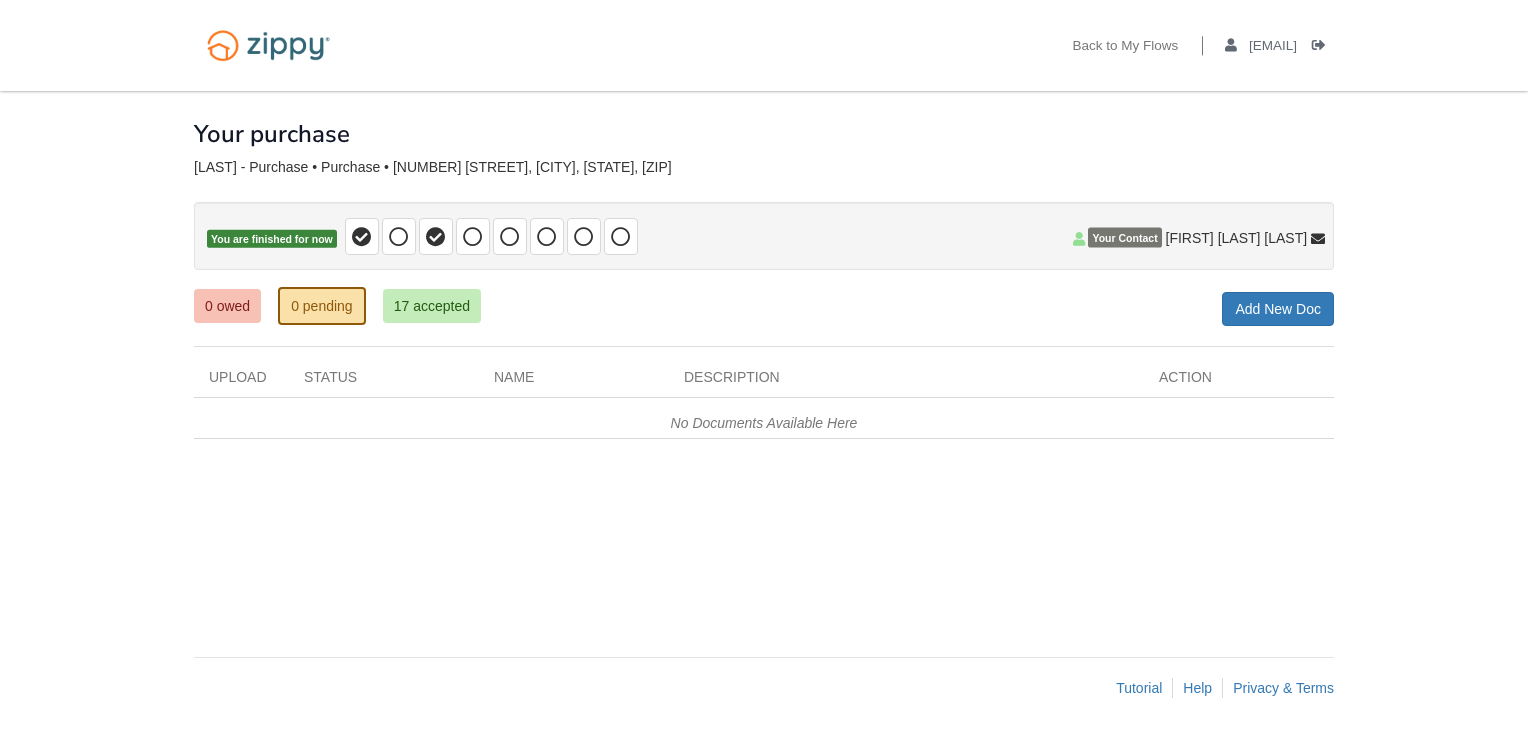 scroll, scrollTop: 0, scrollLeft: 0, axis: both 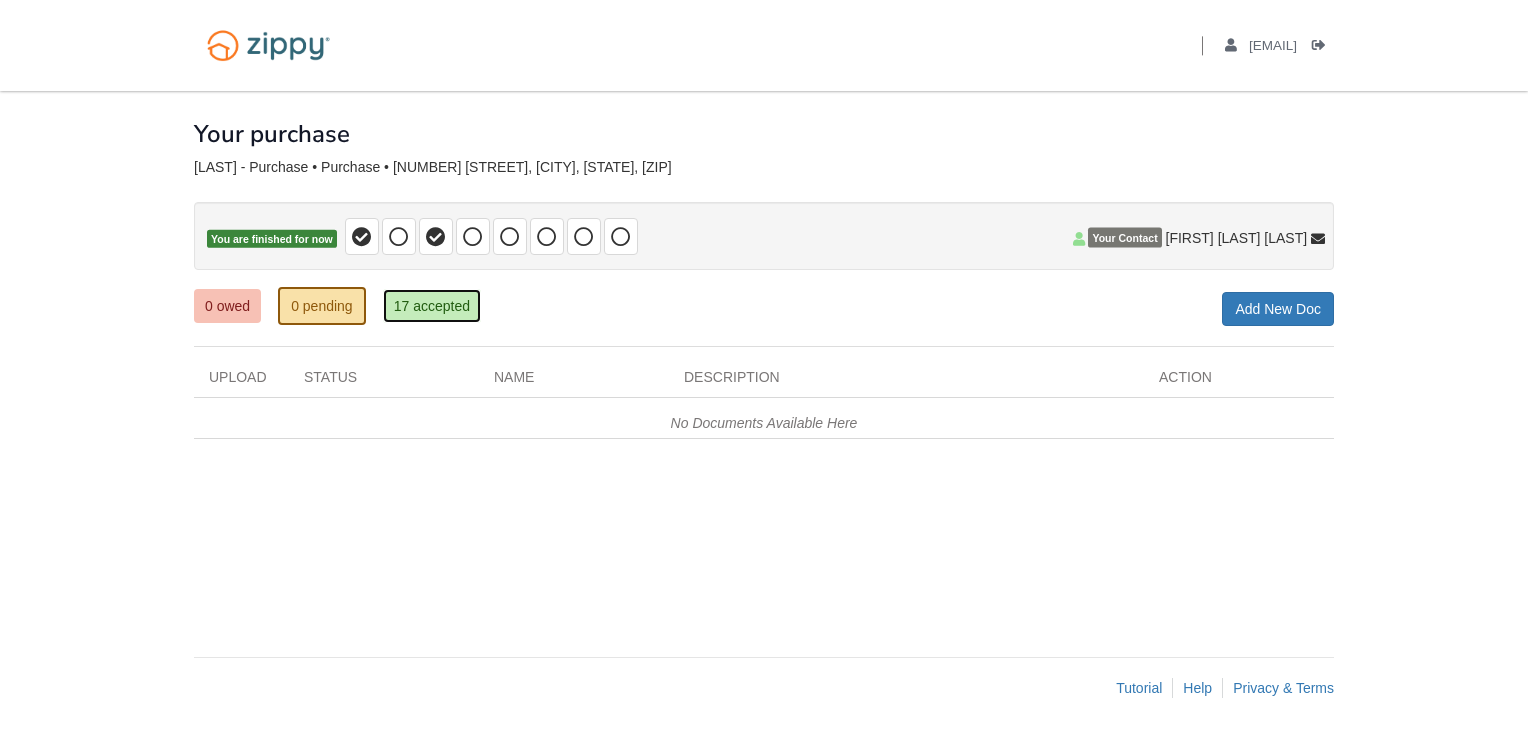 click on "17 accepted" at bounding box center [432, 306] 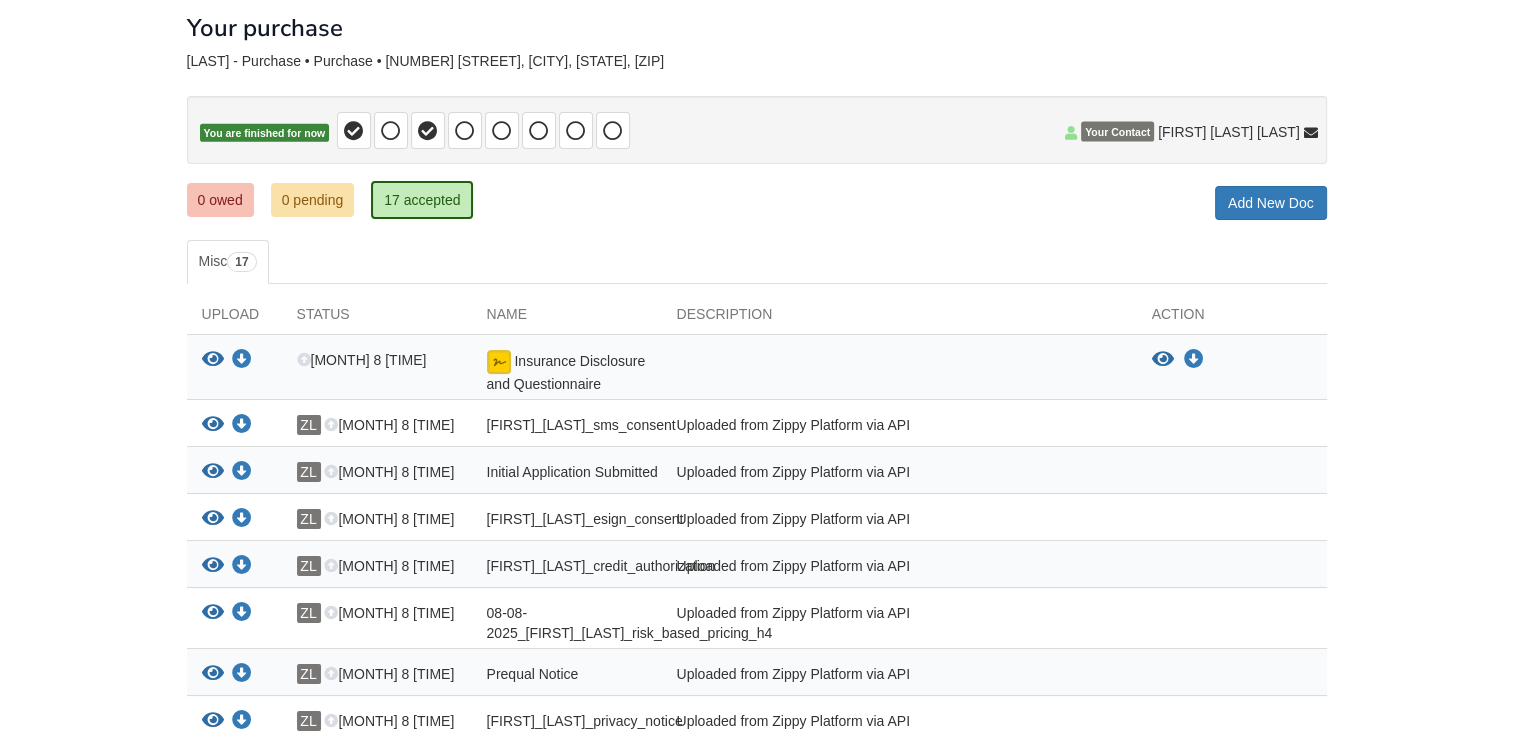 scroll, scrollTop: 0, scrollLeft: 0, axis: both 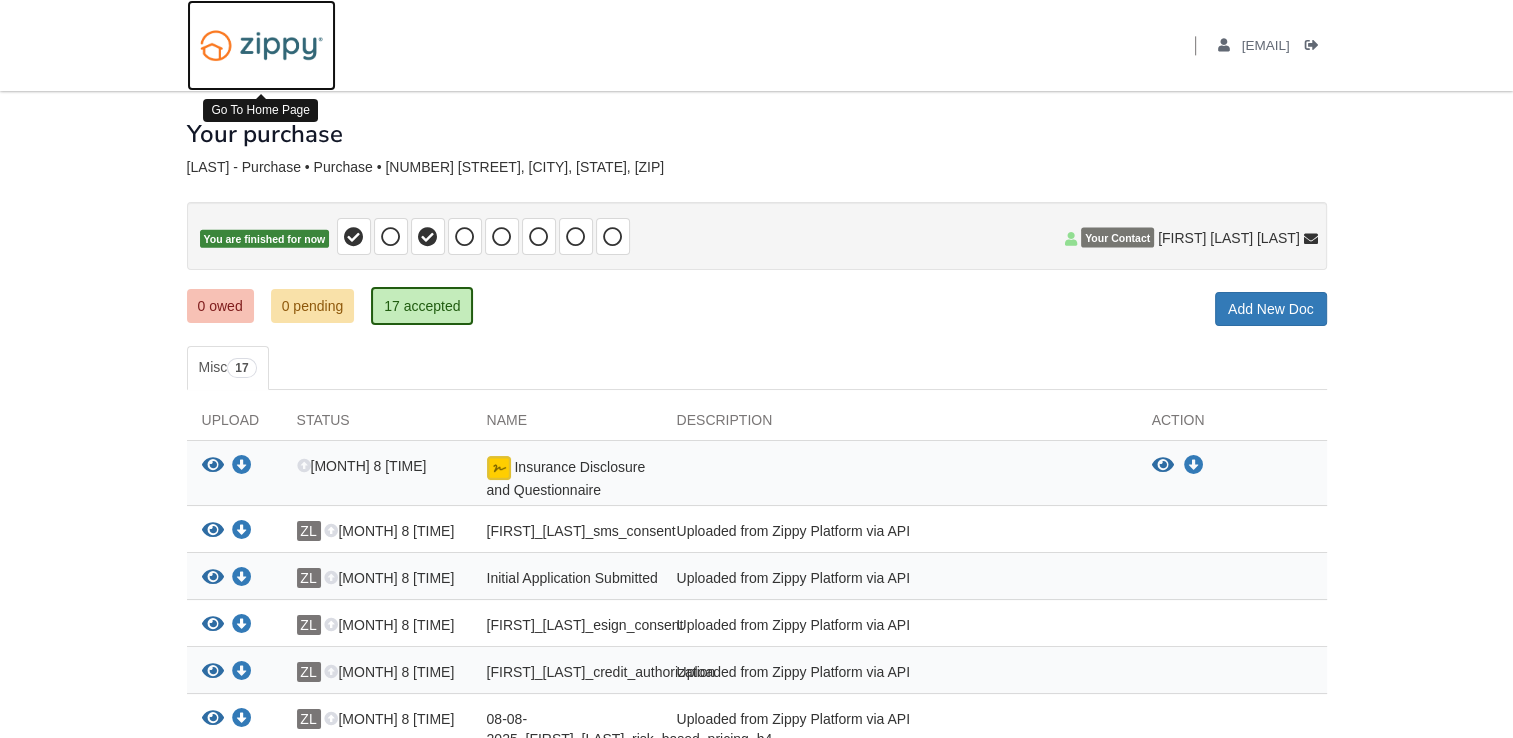 click at bounding box center (261, 45) 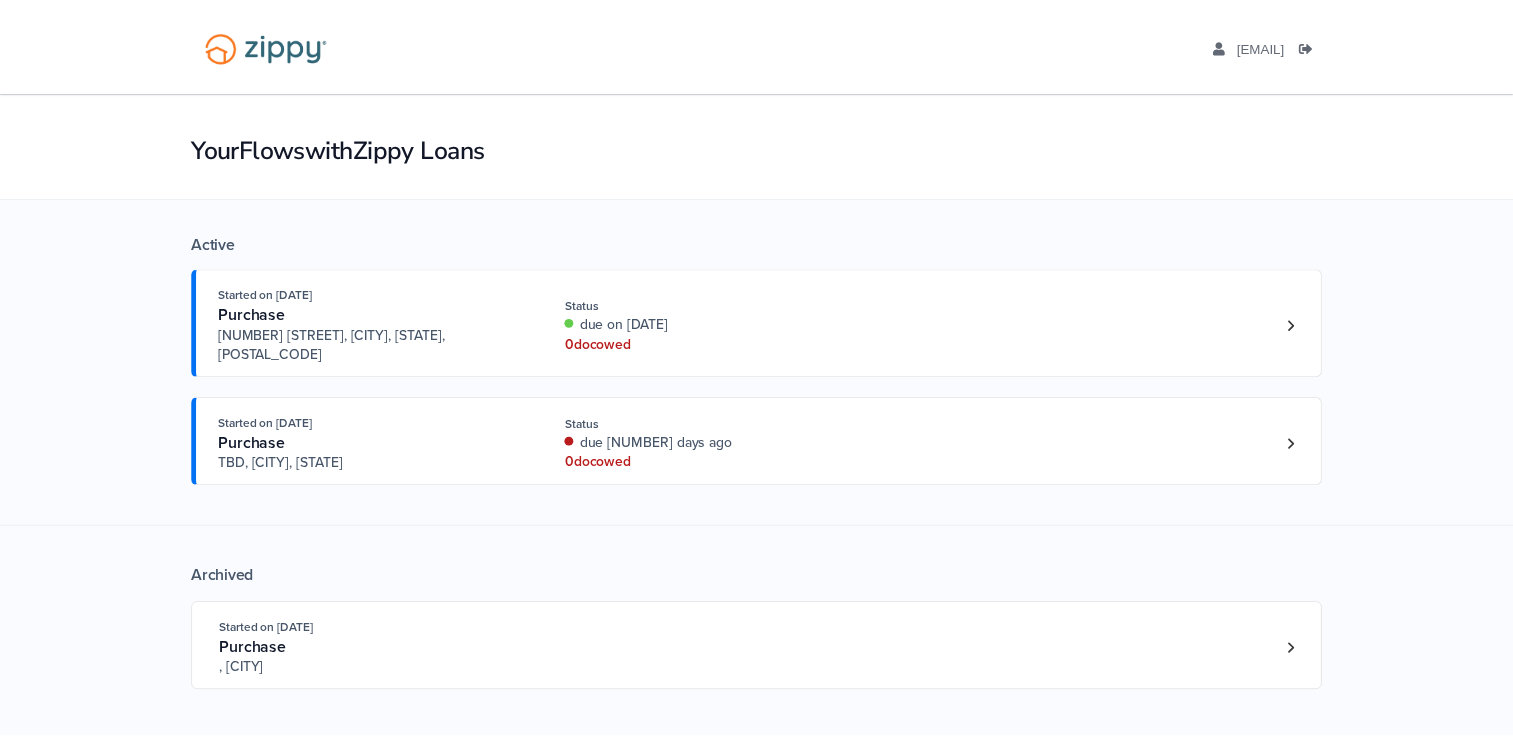 scroll, scrollTop: 0, scrollLeft: 0, axis: both 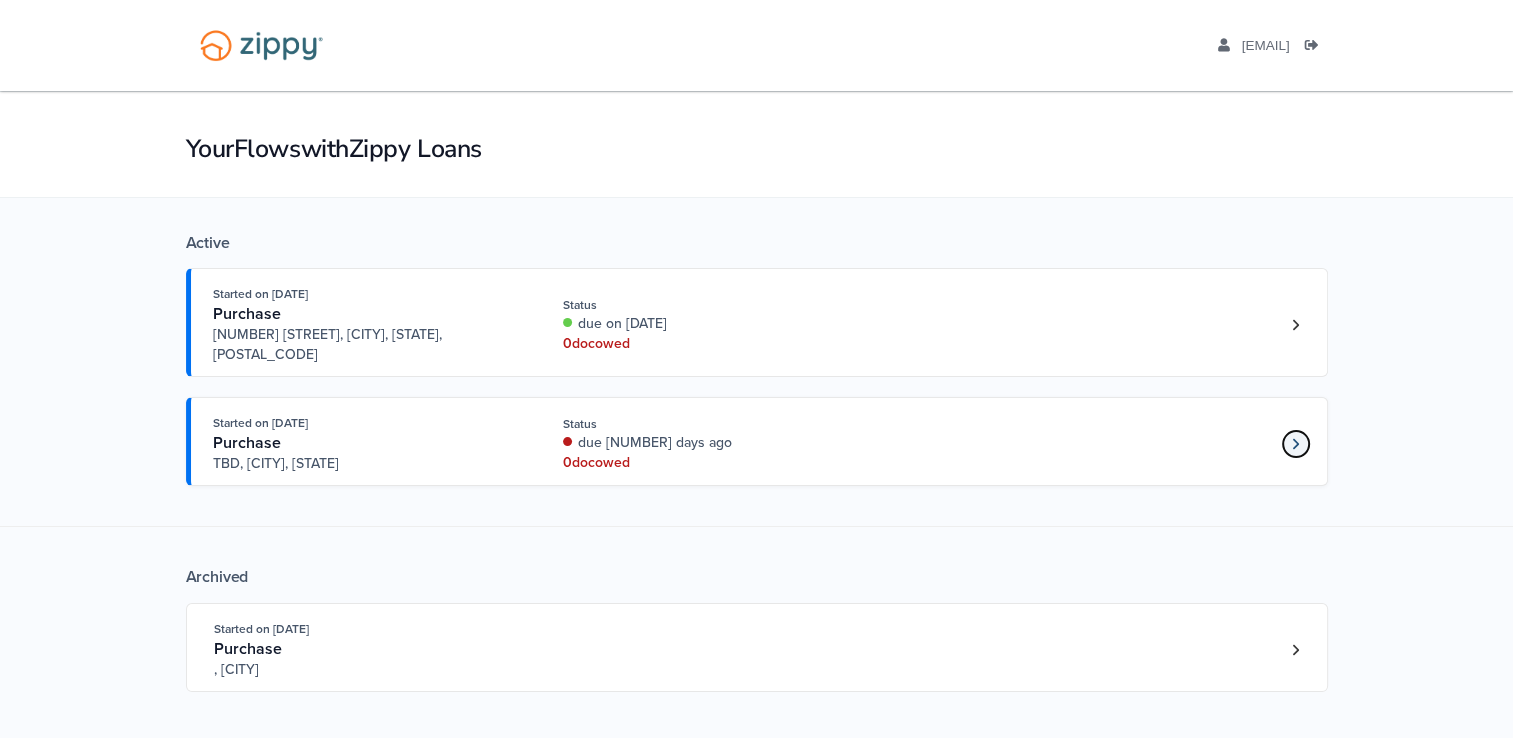 click at bounding box center [1296, 444] 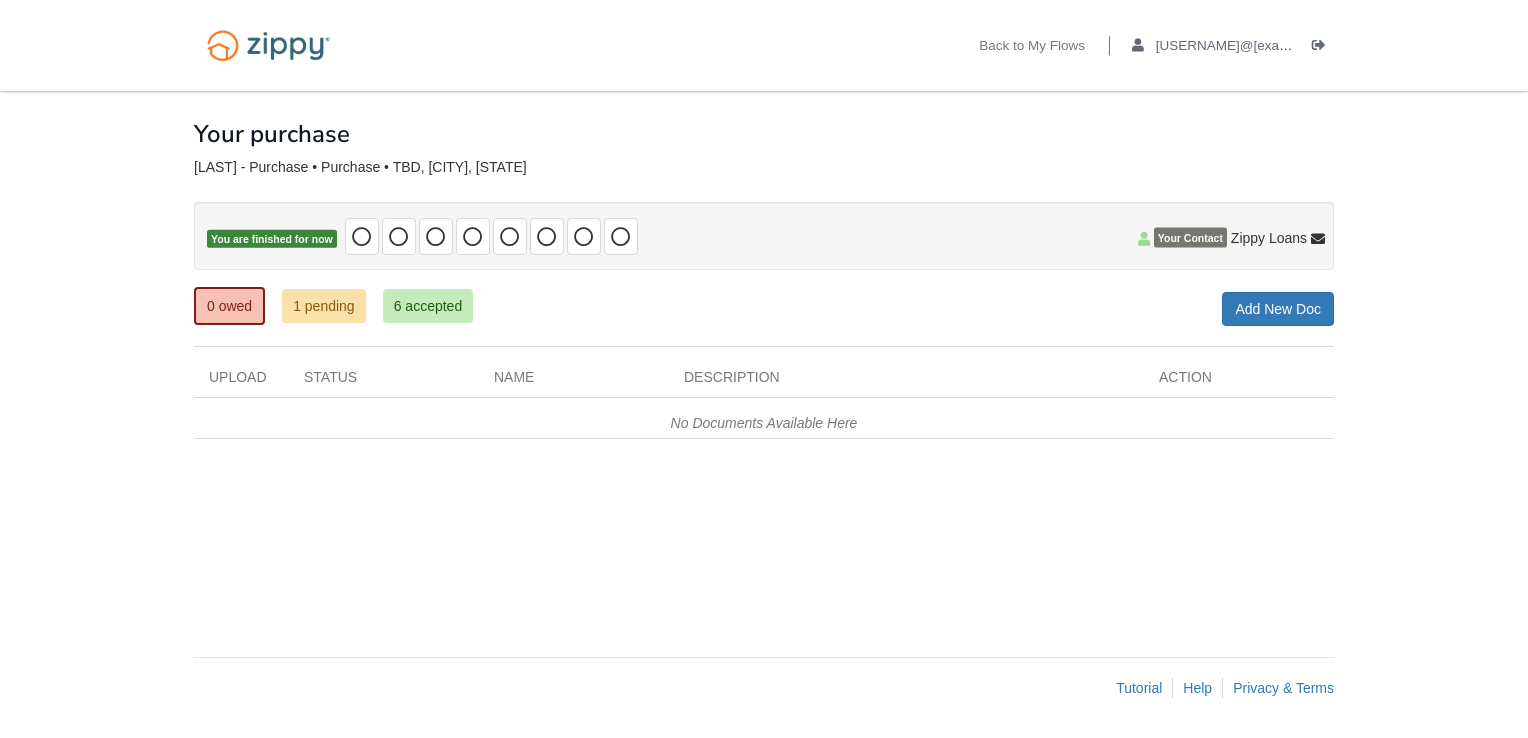 scroll, scrollTop: 0, scrollLeft: 0, axis: both 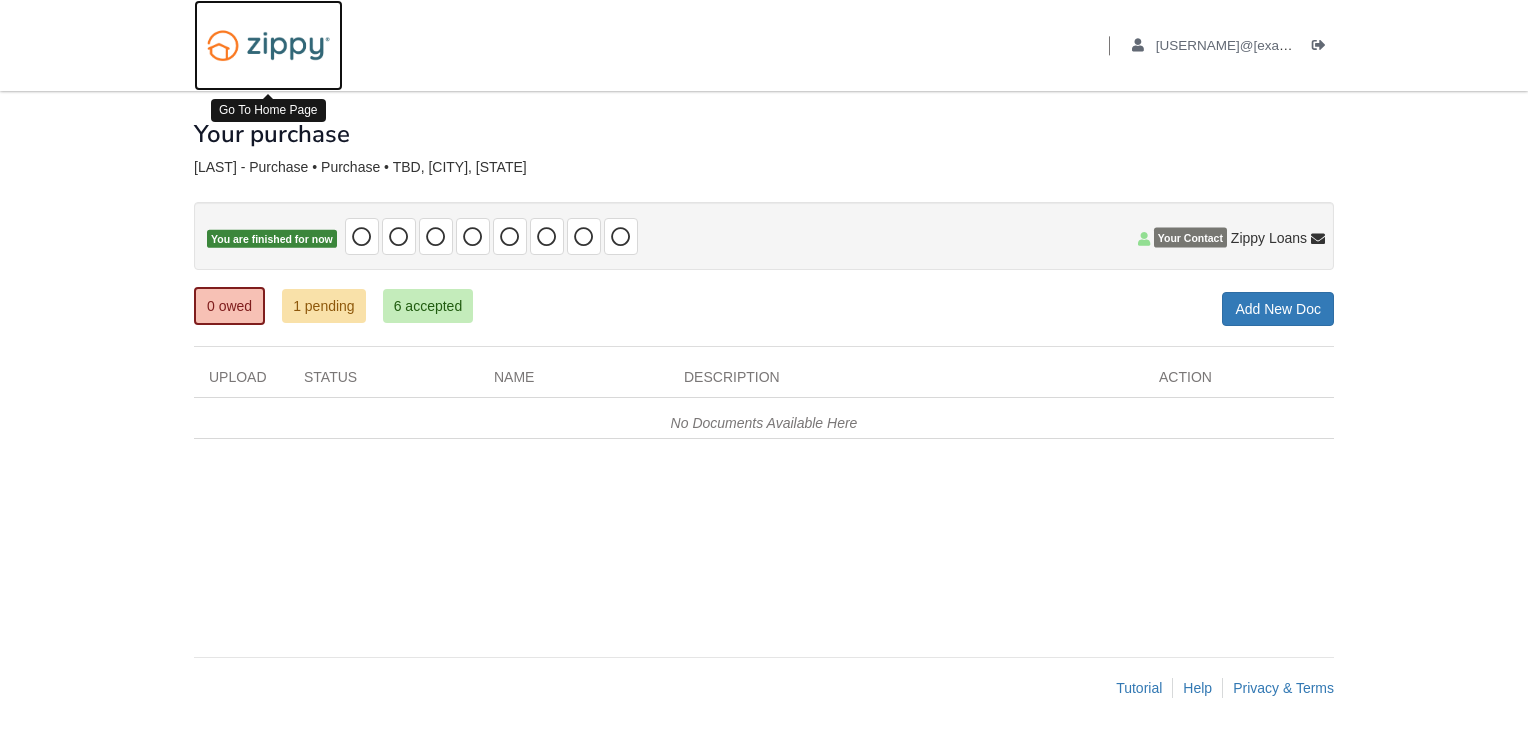 click at bounding box center (268, 45) 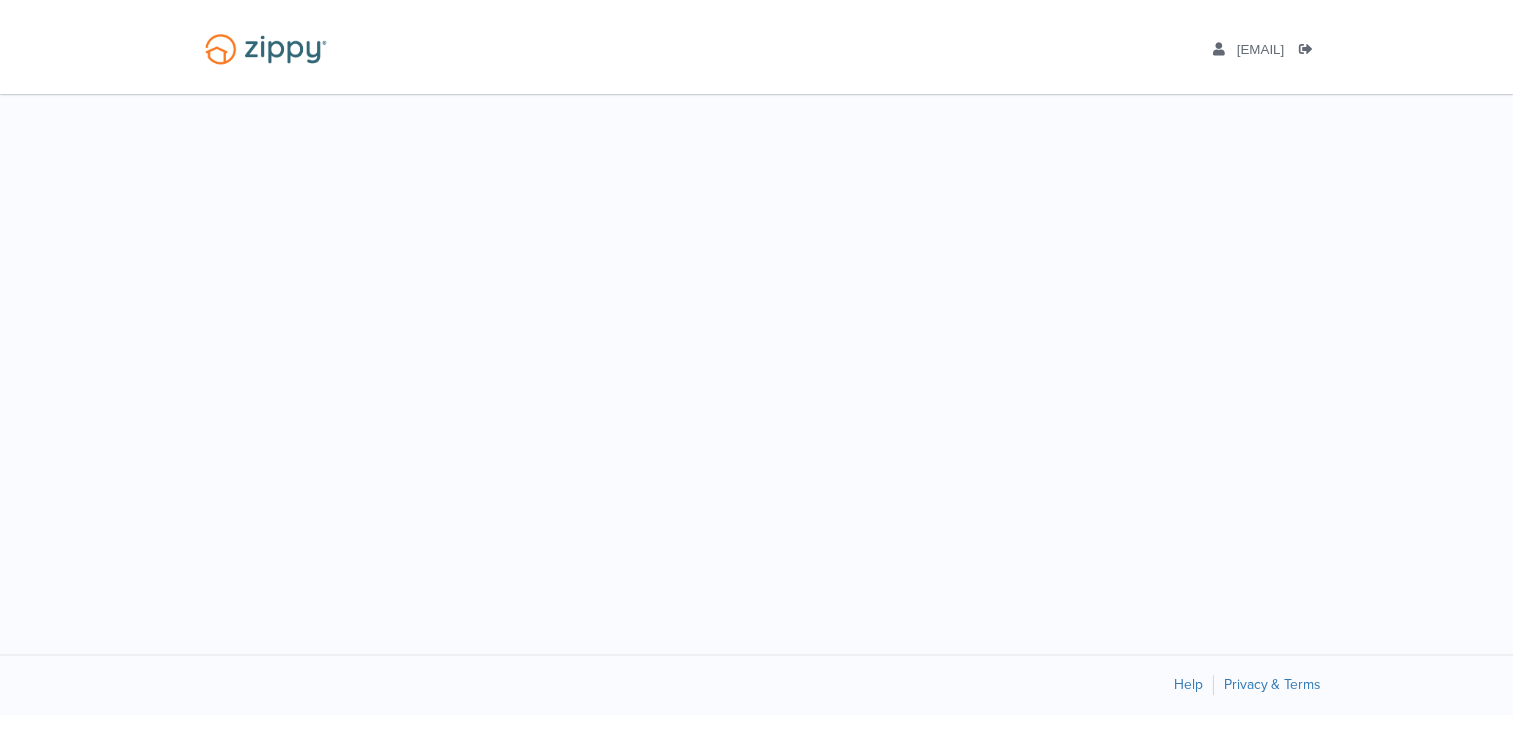 scroll, scrollTop: 0, scrollLeft: 0, axis: both 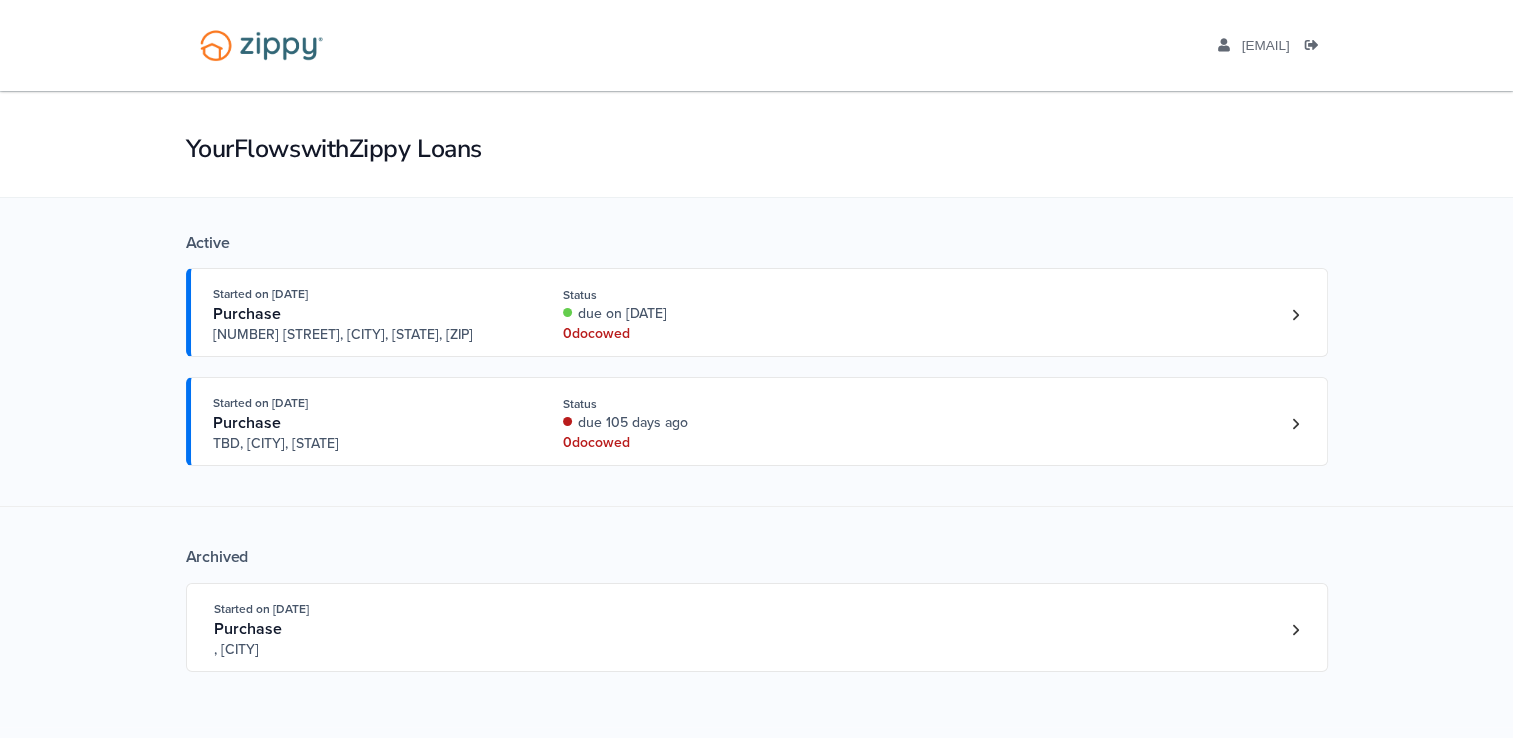 drag, startPoint x: 827, startPoint y: 634, endPoint x: 64, endPoint y: 423, distance: 791.6376 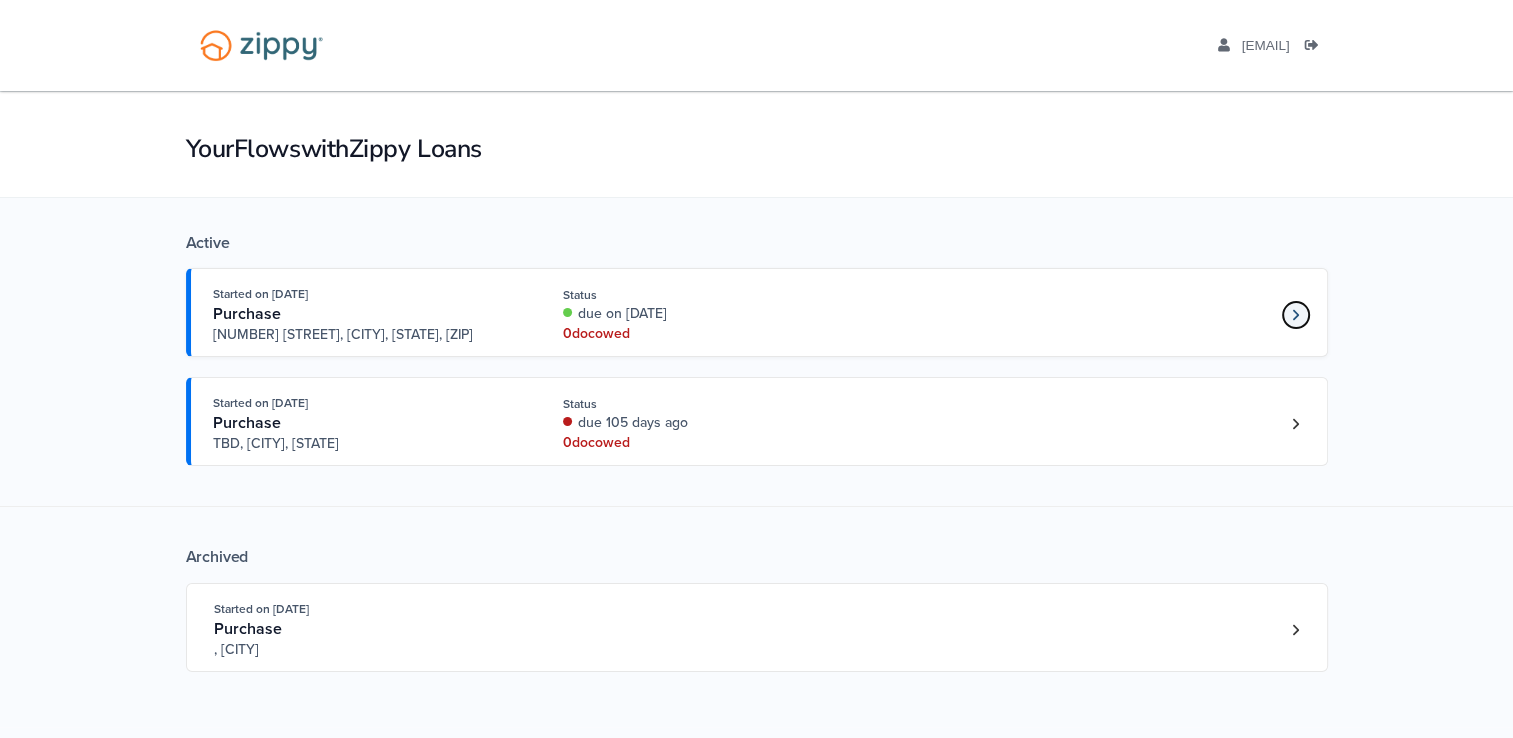 click at bounding box center [1296, 315] 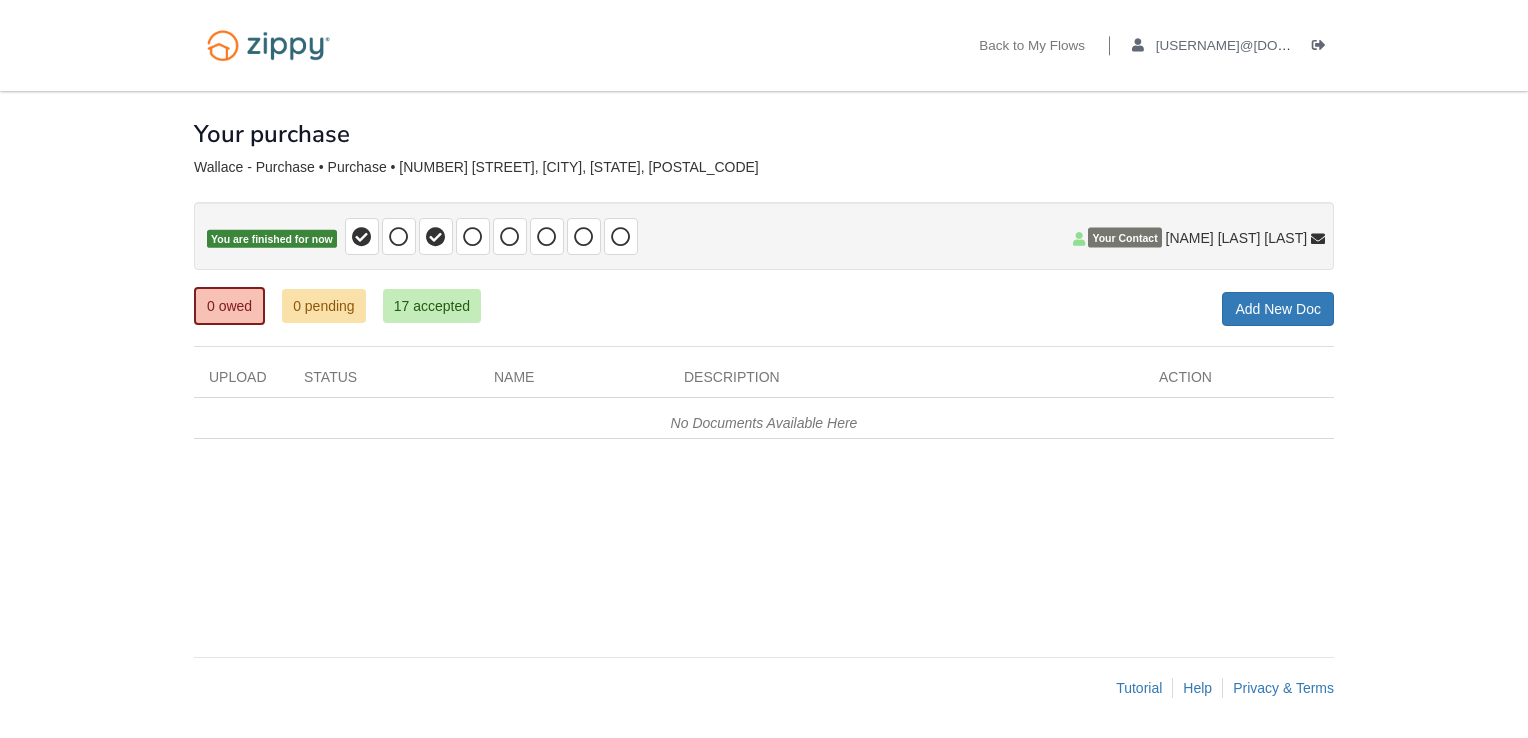 scroll, scrollTop: 0, scrollLeft: 0, axis: both 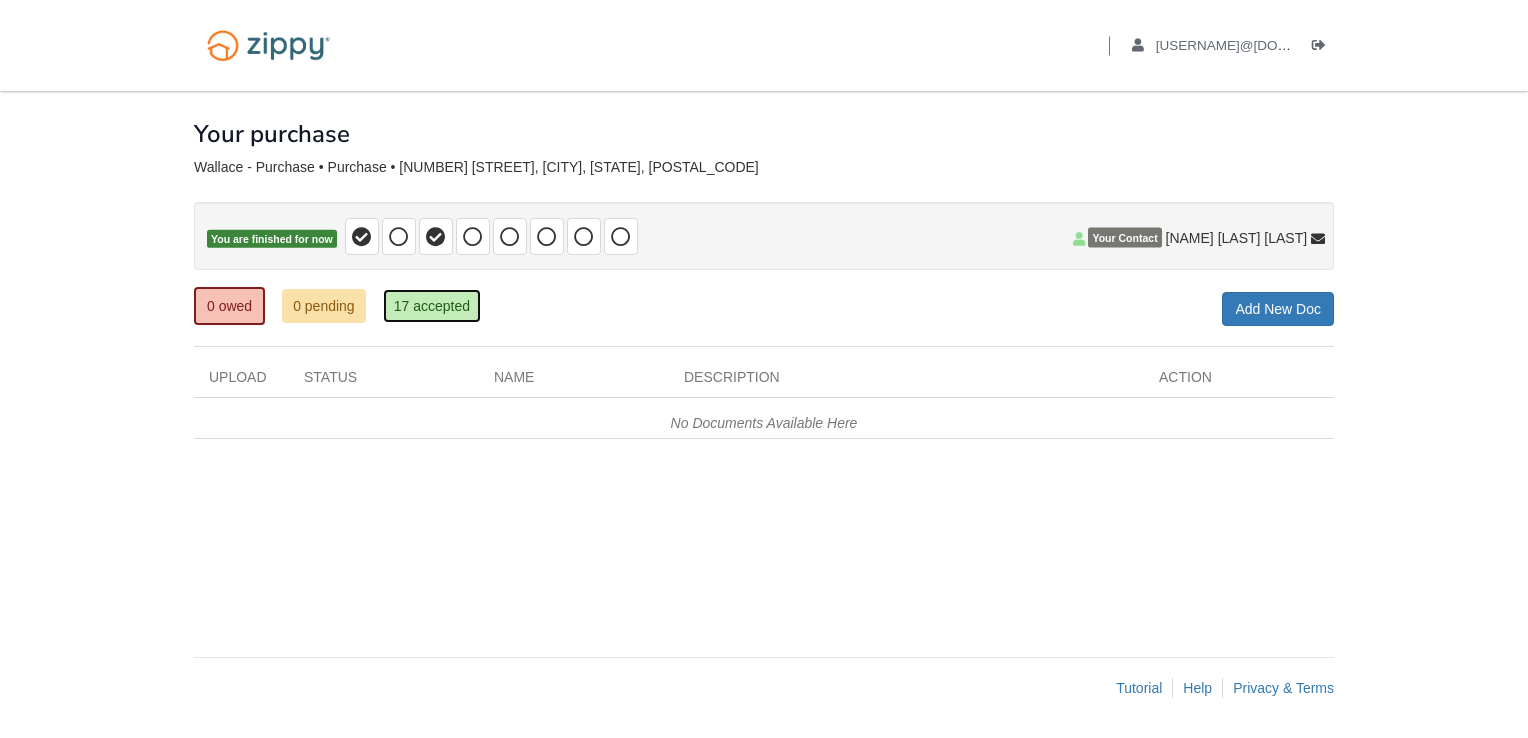 click on "17 accepted" at bounding box center (432, 306) 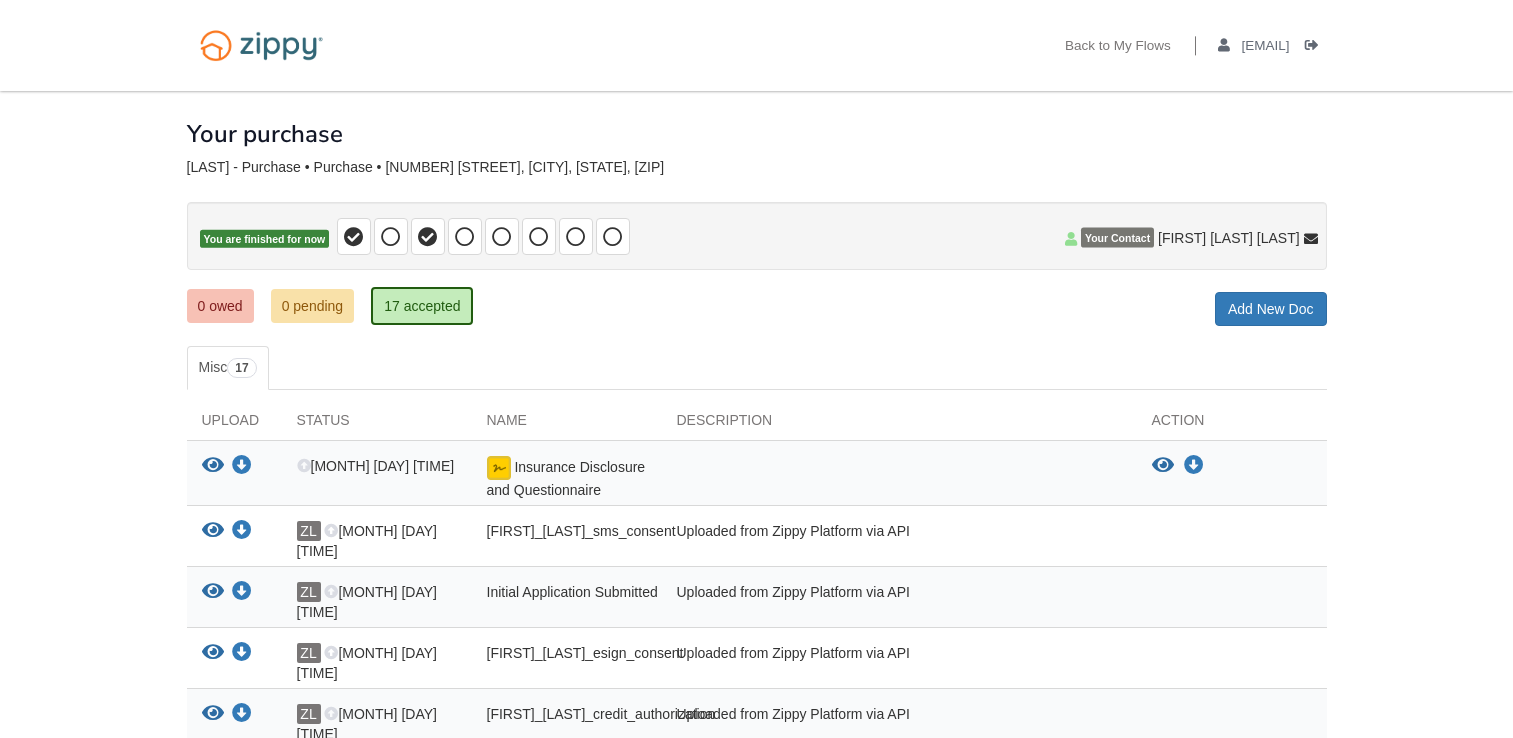 scroll, scrollTop: 0, scrollLeft: 0, axis: both 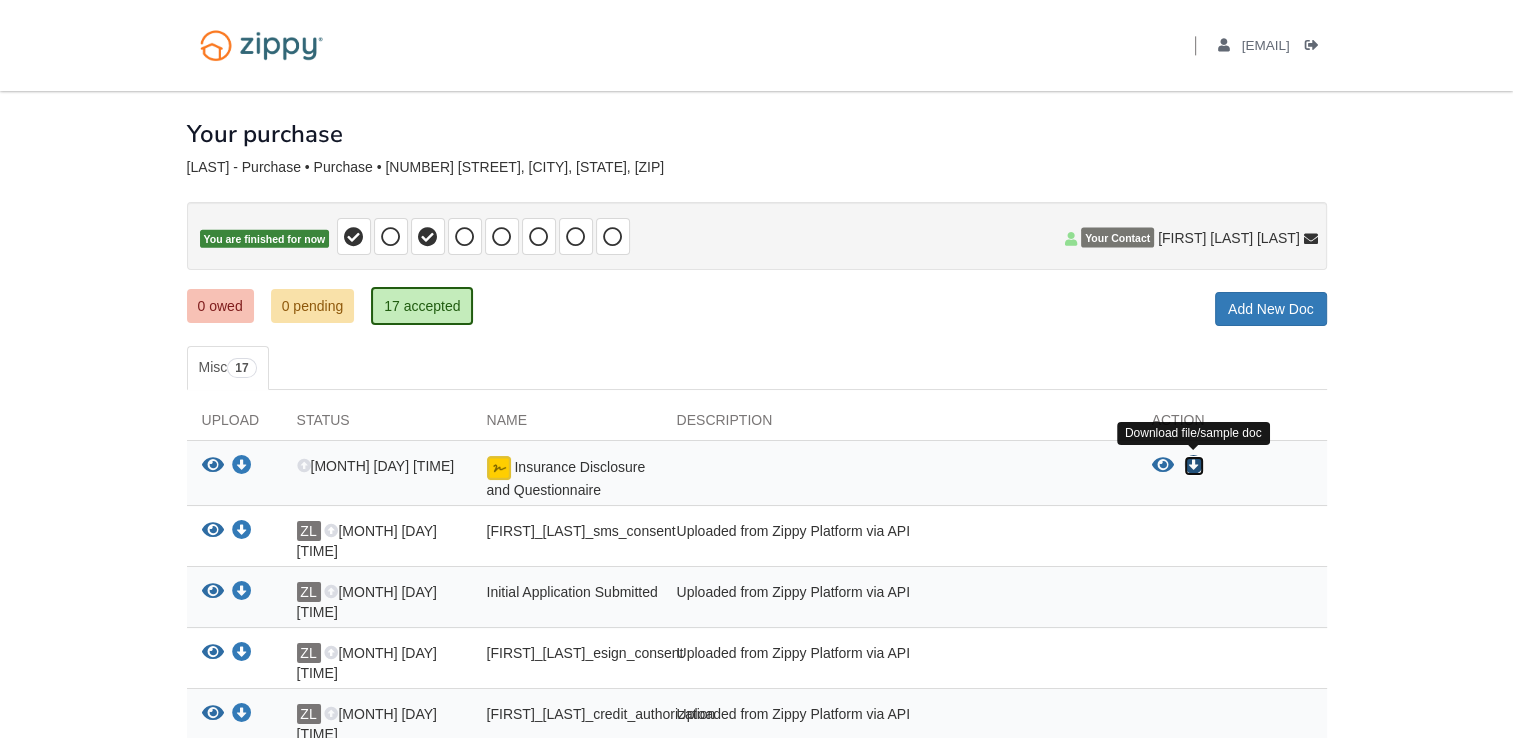 click at bounding box center [1194, 466] 